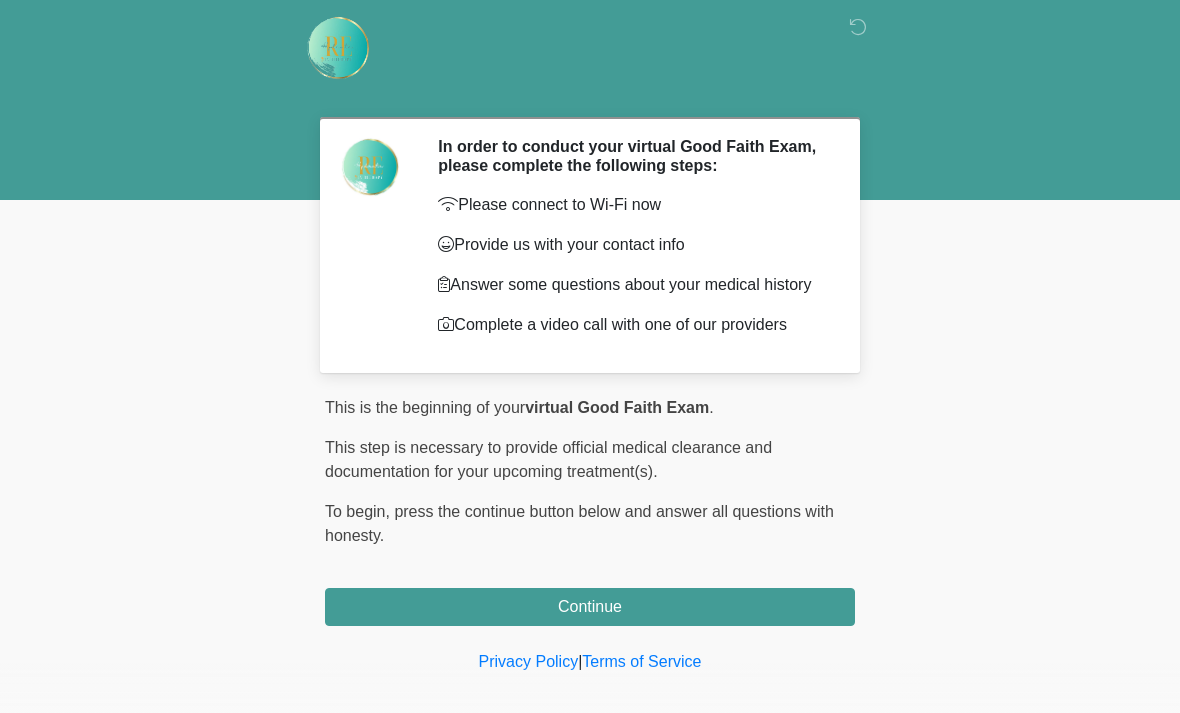 scroll, scrollTop: 28, scrollLeft: 0, axis: vertical 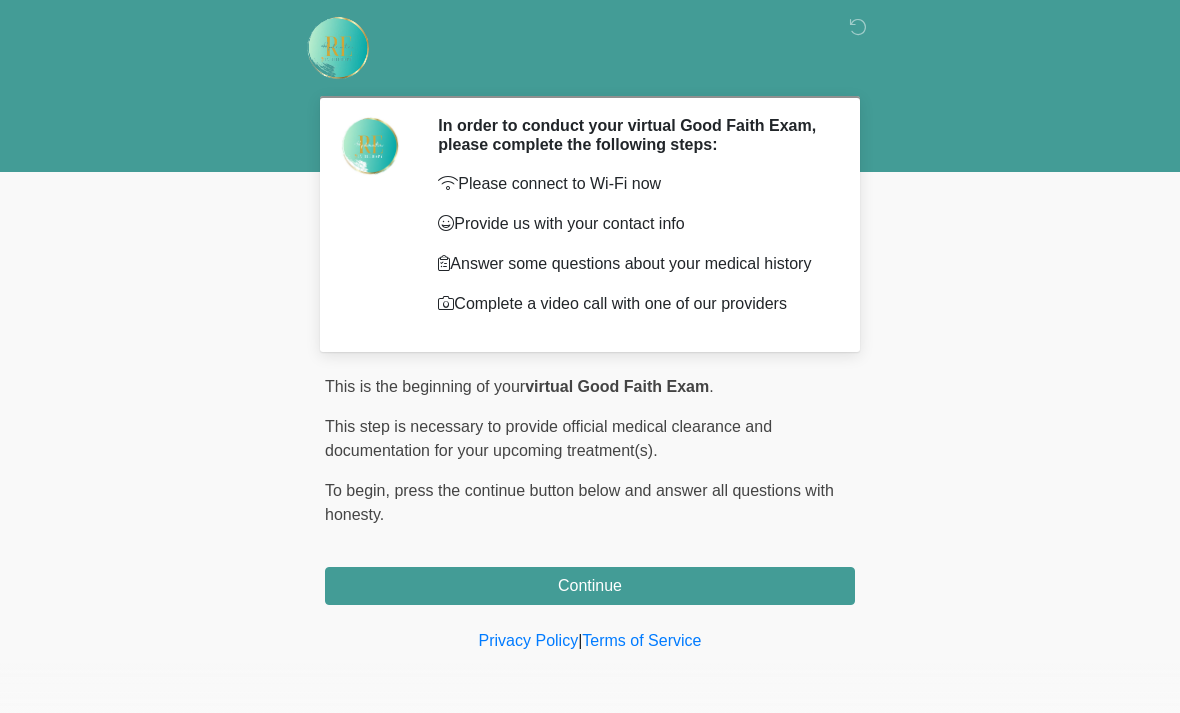 click on "Continue" at bounding box center [590, 586] 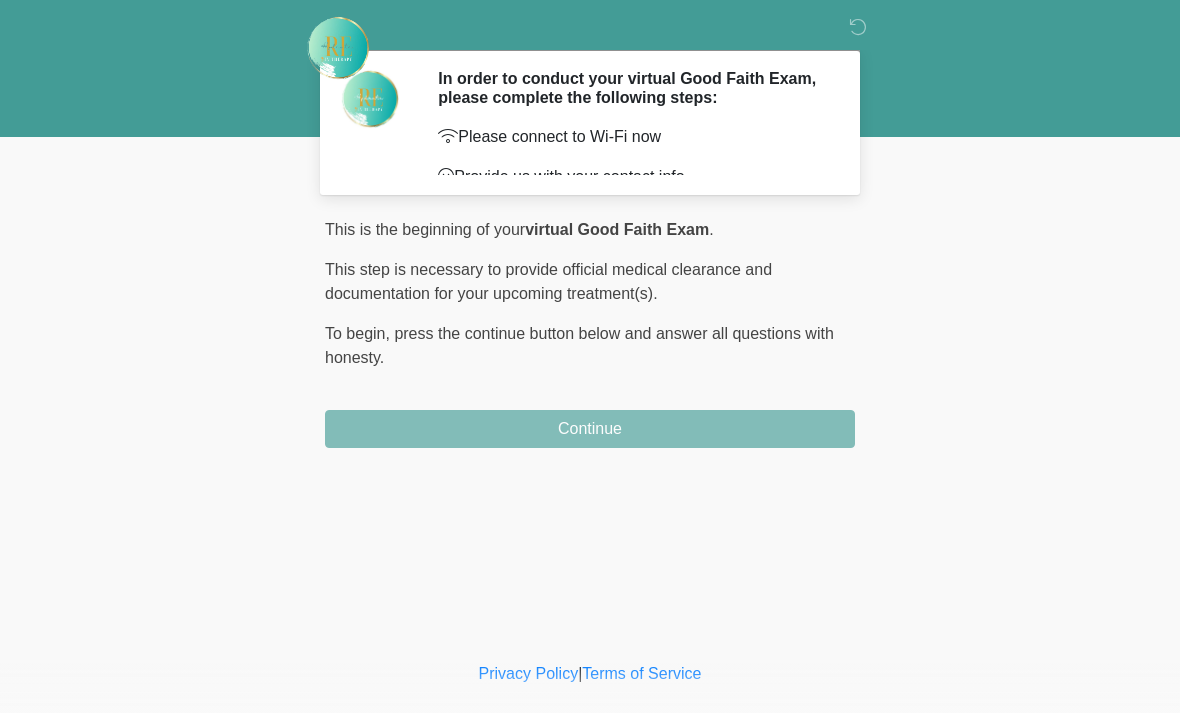 scroll, scrollTop: 0, scrollLeft: 0, axis: both 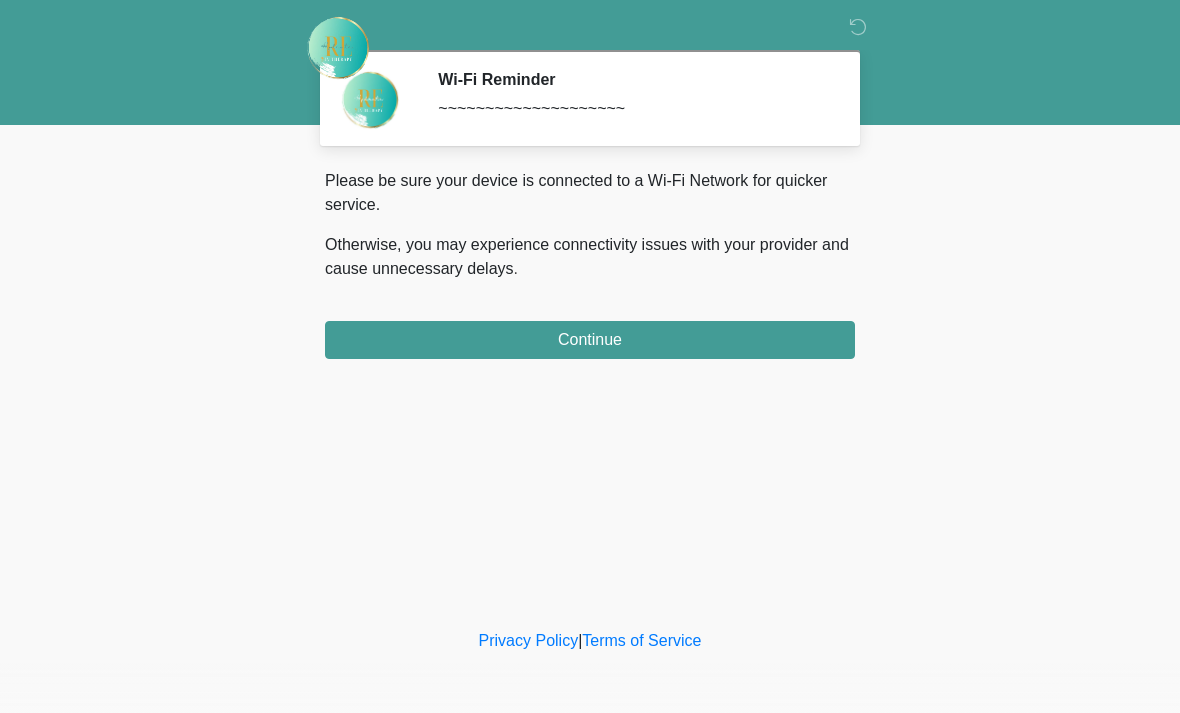 click on "‎ ‎
Wi-Fi Reminder
~~~~~~~~~~~~~~~~~~~~
Please connect to Wi-Fi now   Provide us with your contact info  Answer some questions about your medical history  Complete a video call with one of our providers
This is the beginning of your  virtual Good Faith Exam .  ﻿﻿﻿﻿﻿﻿﻿﻿ This step is necessary to provide official medical clearance and documentation for your upcoming treatment(s).   ﻿﻿﻿﻿﻿﻿To begin, ﻿﻿﻿﻿﻿﻿ press the continue button below and answer all questions with honesty.
Continue
Please be sure your device is connected to a Wi-Fi Network for quicker service. Otherwise, you may experience connectivity issues with your provider and cause unnecessary delays  .
Continue" at bounding box center (590, 312) 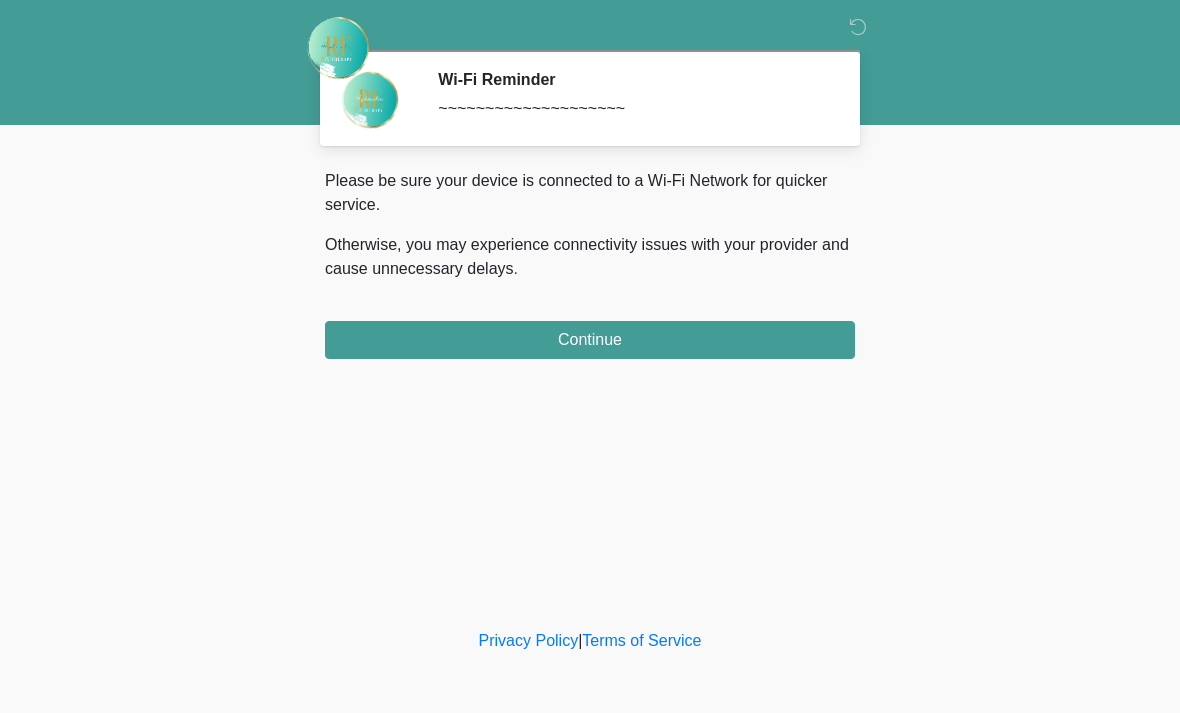 click on "Continue" at bounding box center [590, 340] 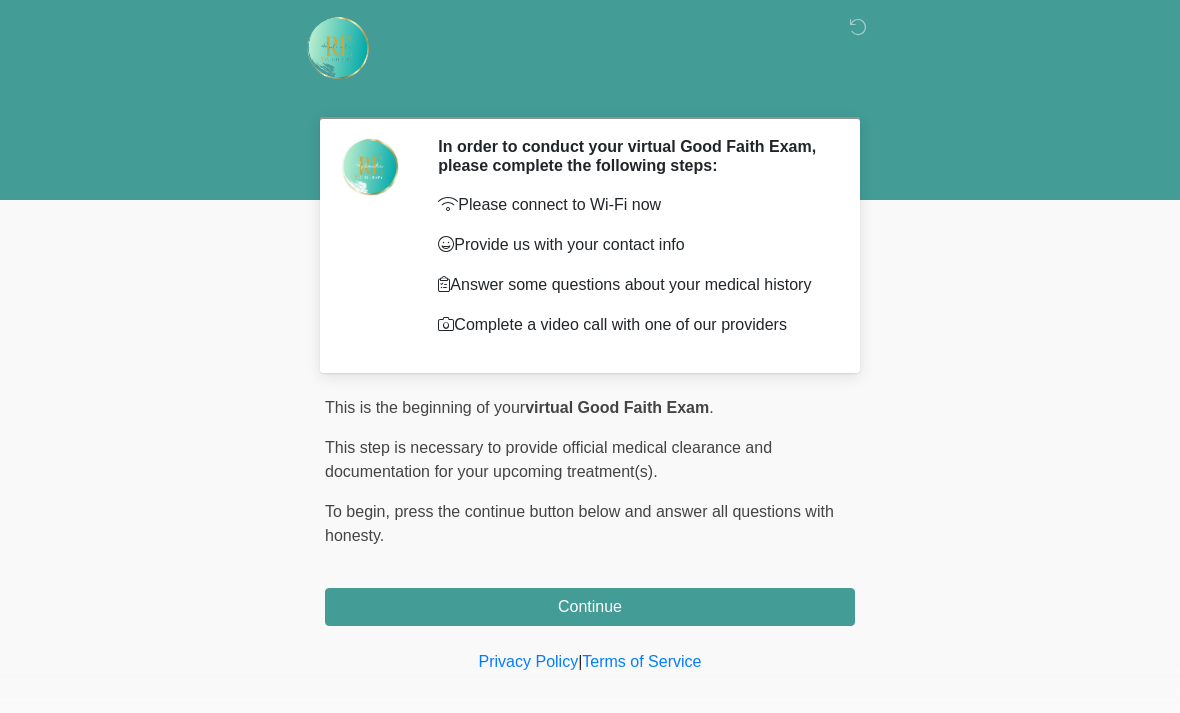 scroll, scrollTop: 28, scrollLeft: 0, axis: vertical 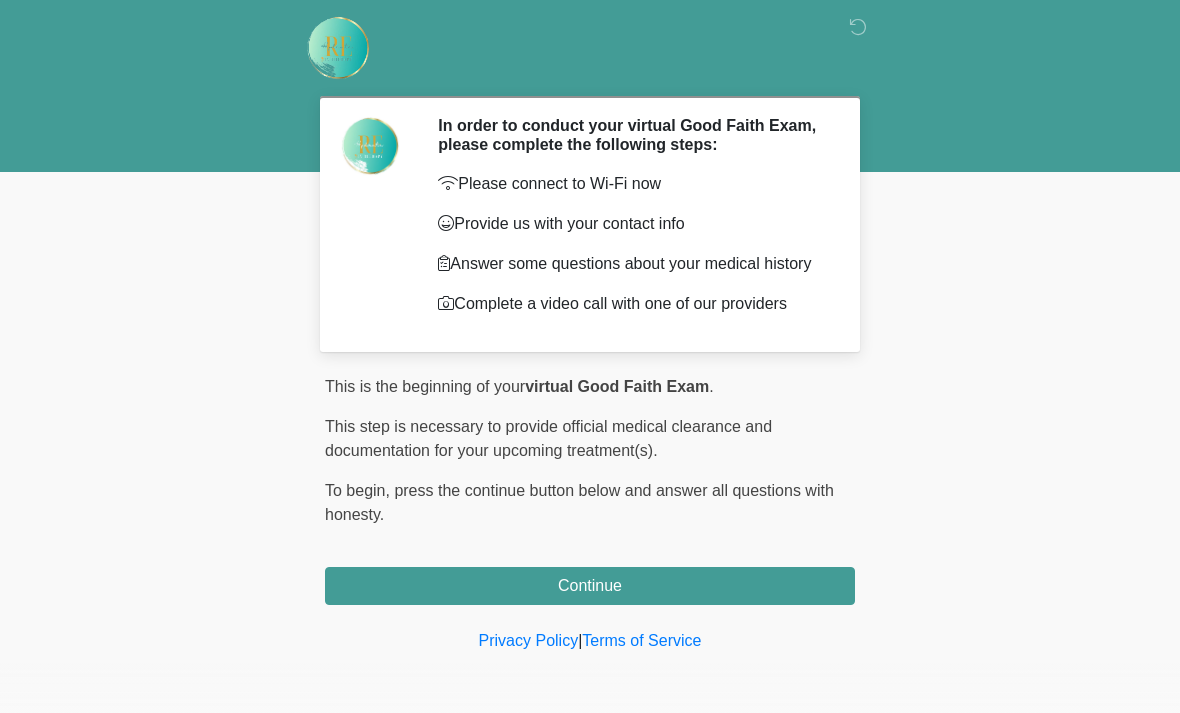 click on "Continue" at bounding box center (590, 586) 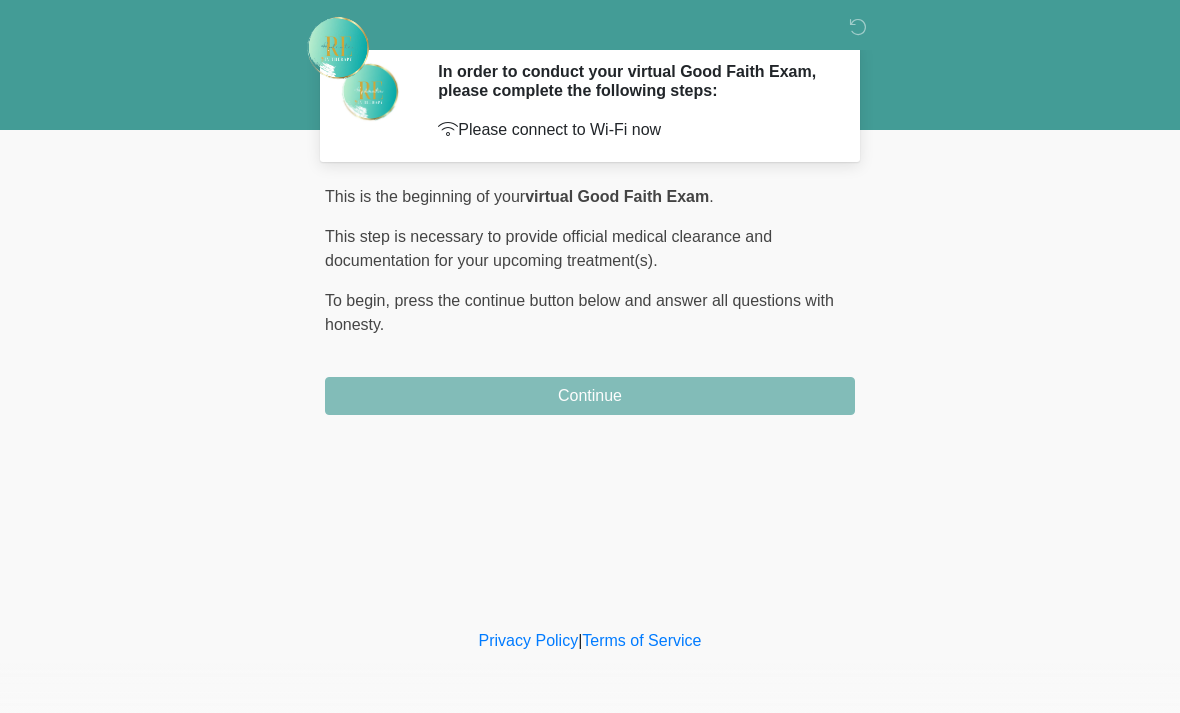 scroll, scrollTop: 0, scrollLeft: 0, axis: both 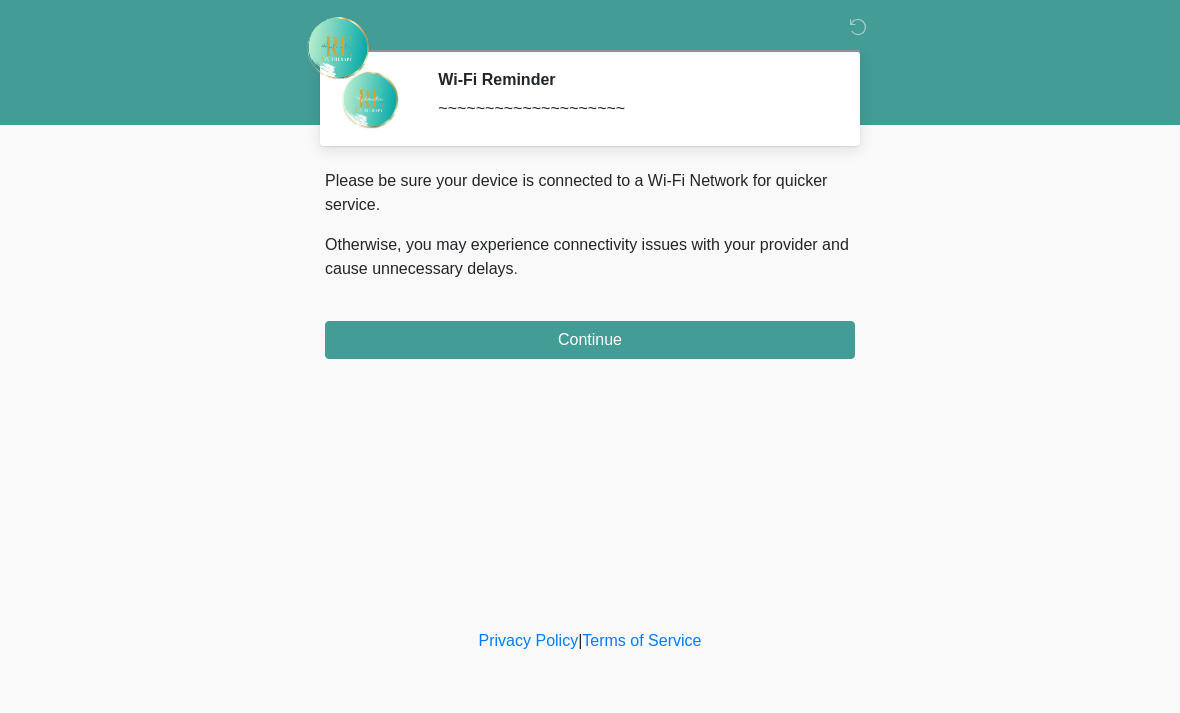 click on "Continue" at bounding box center [590, 340] 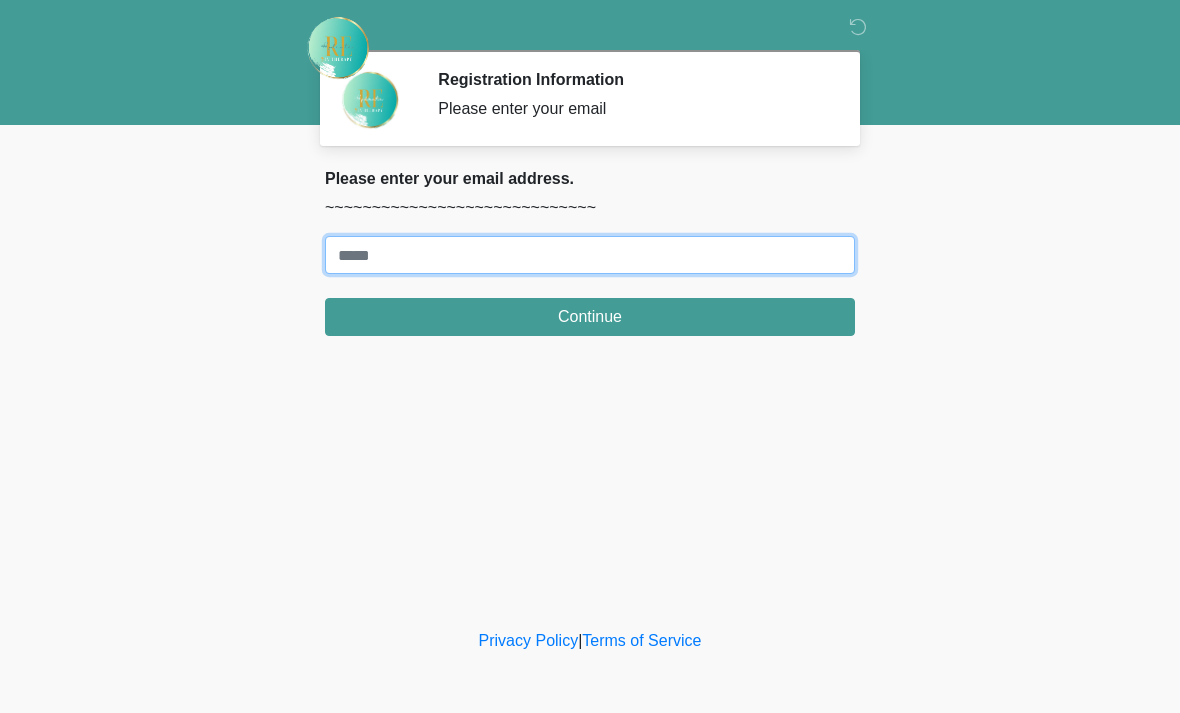 click on "Where should we email your treatment plan?" at bounding box center [590, 255] 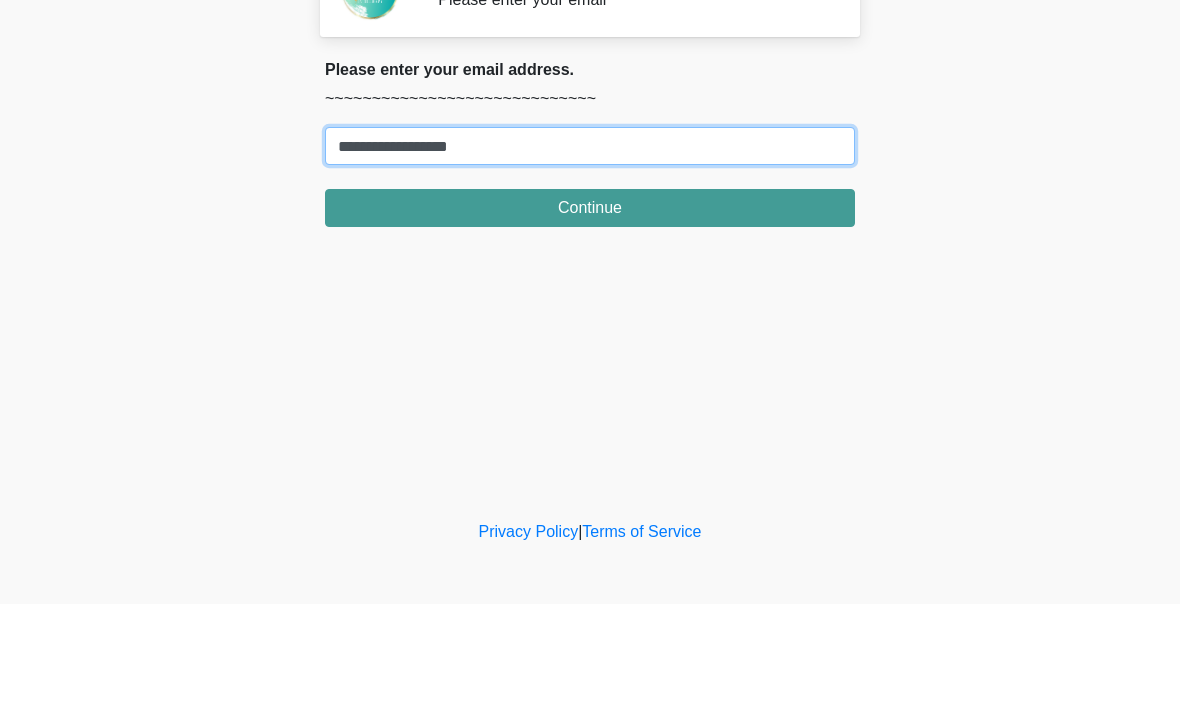 type on "**********" 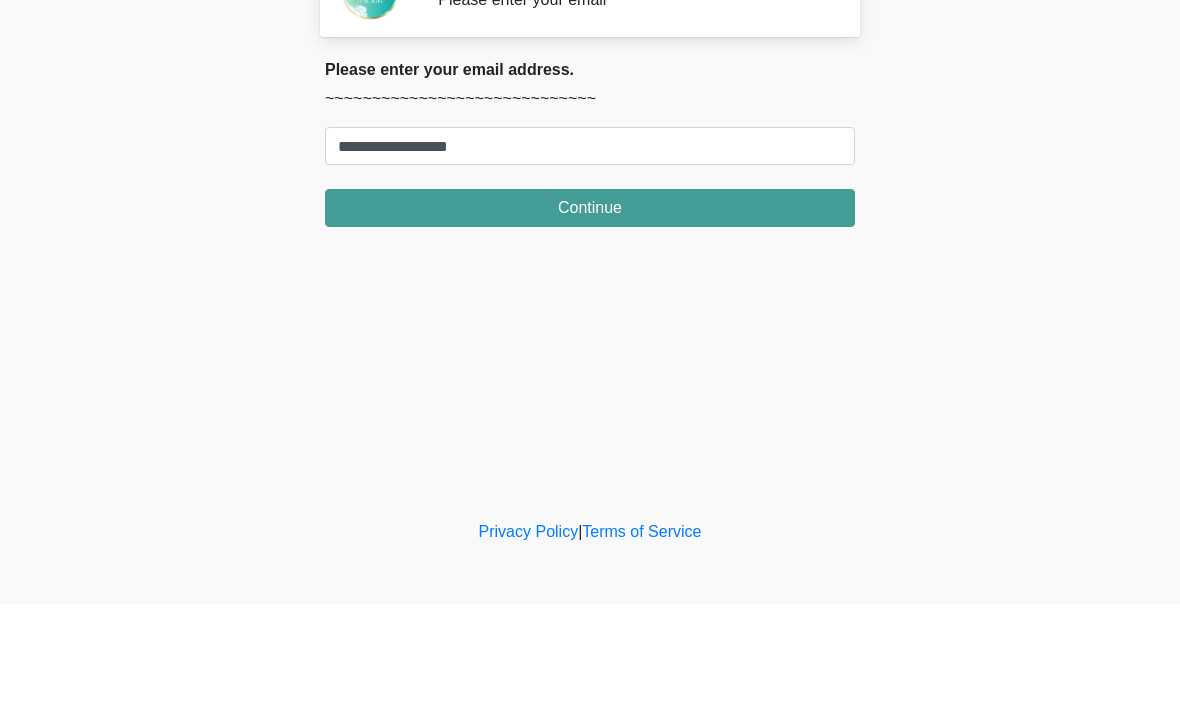 click on "Continue" at bounding box center [590, 317] 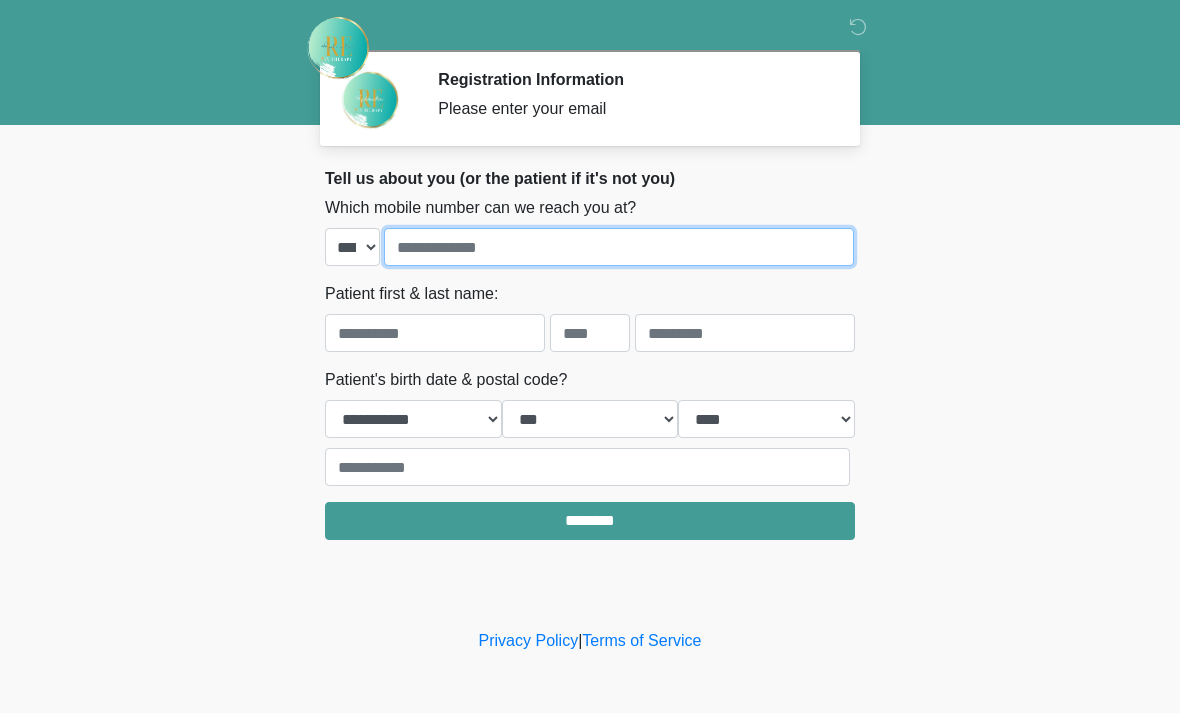 click at bounding box center [619, 247] 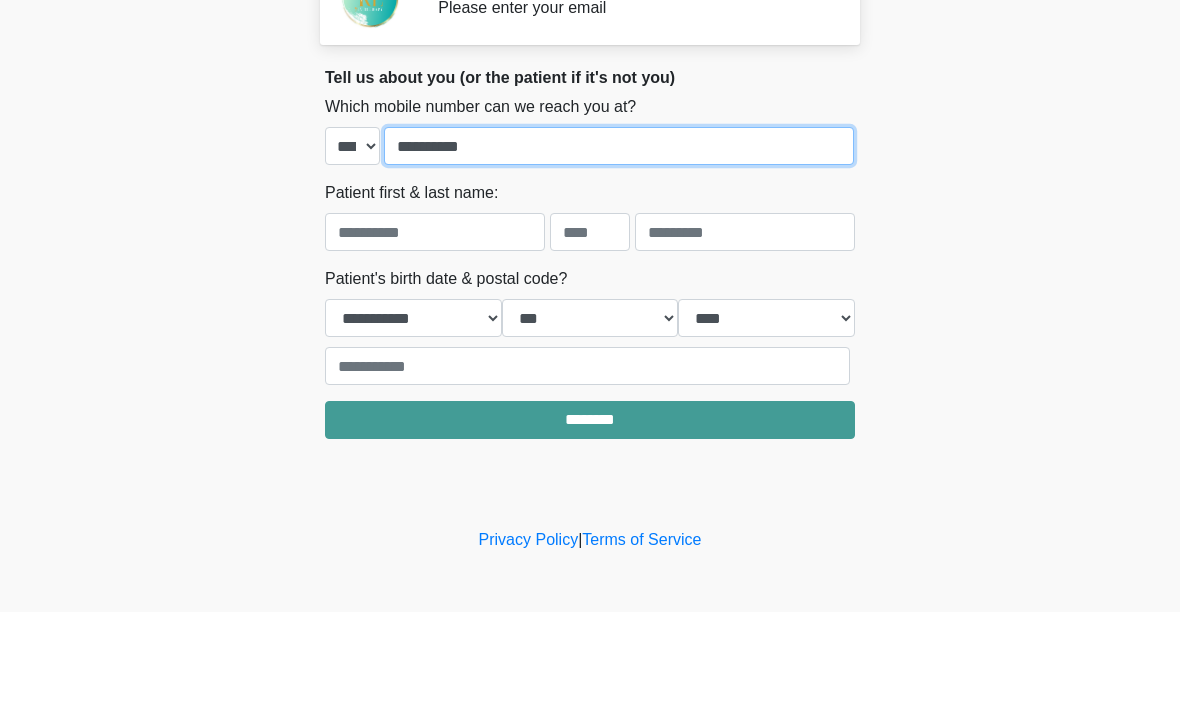 type on "**********" 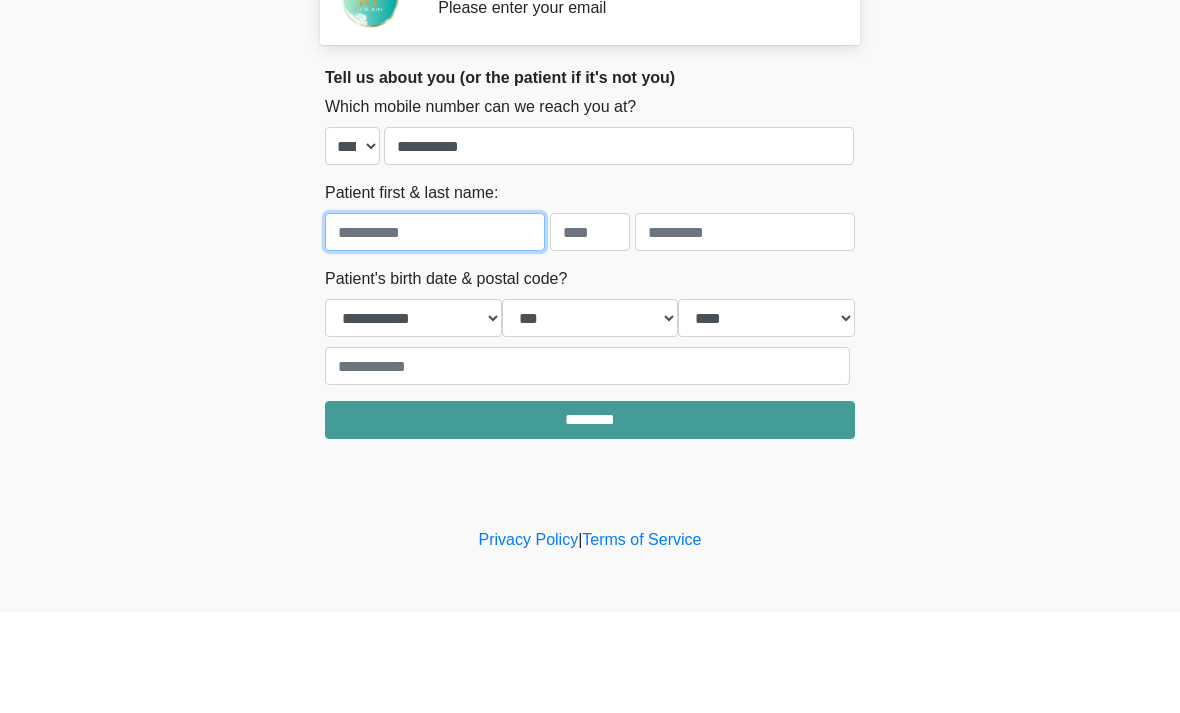 click at bounding box center [435, 333] 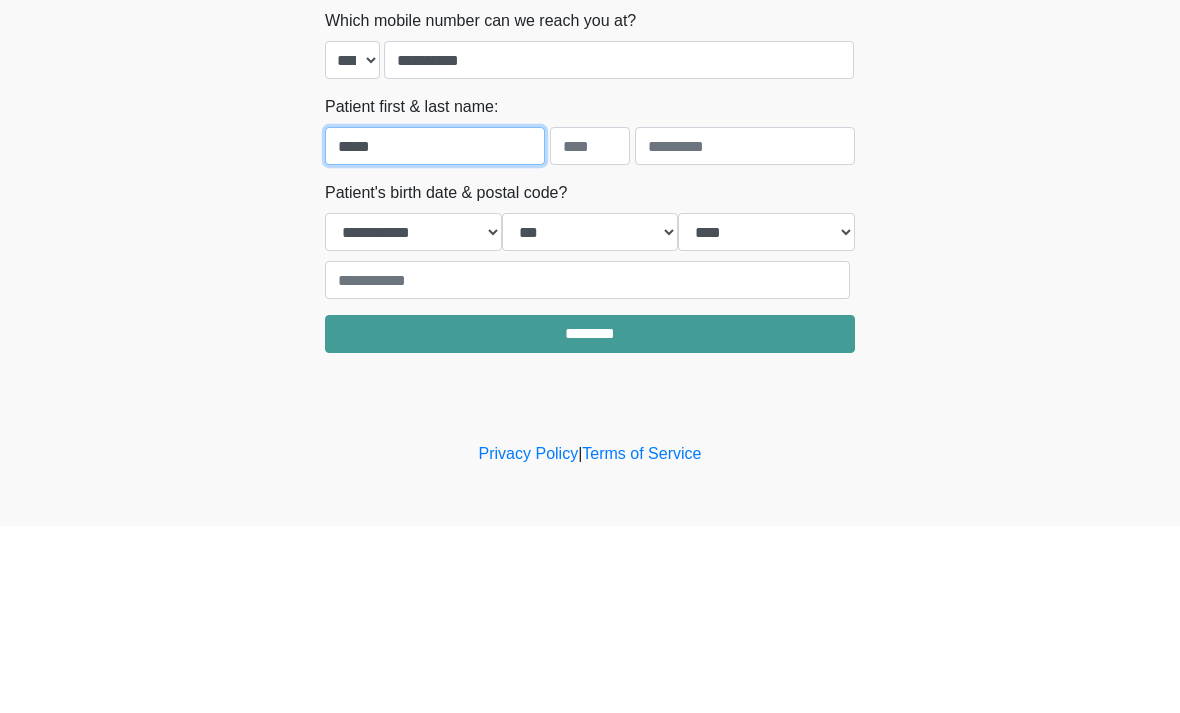 type on "*****" 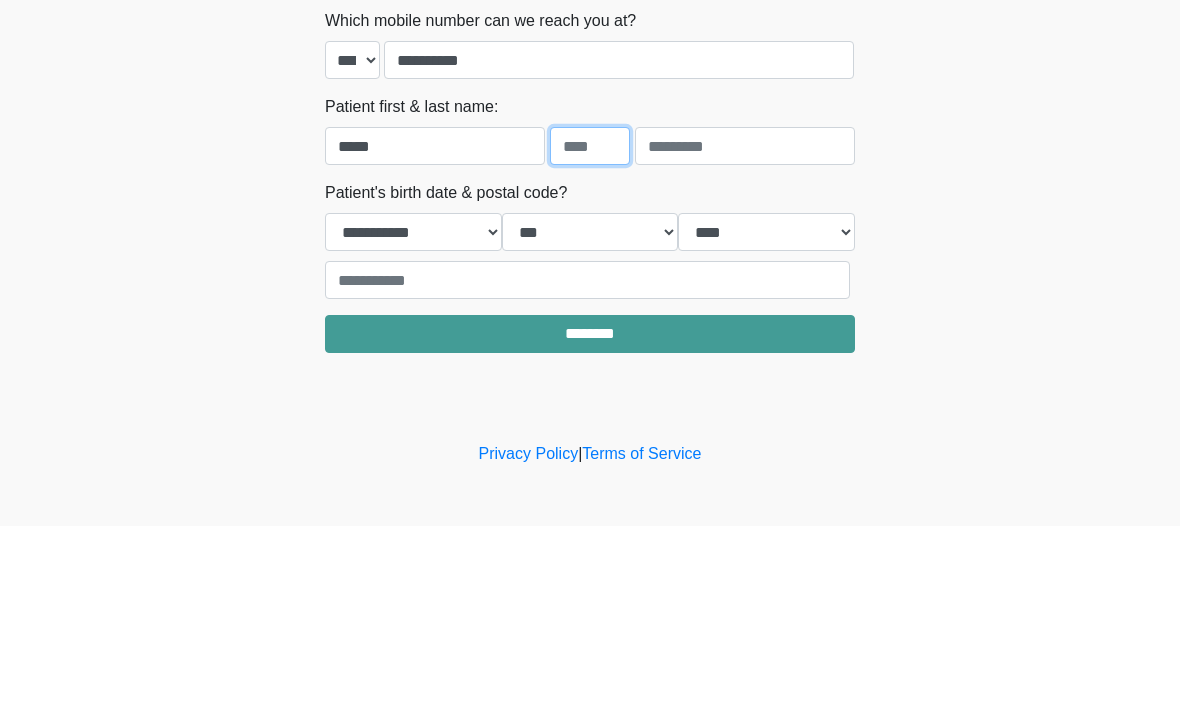 click at bounding box center (590, 333) 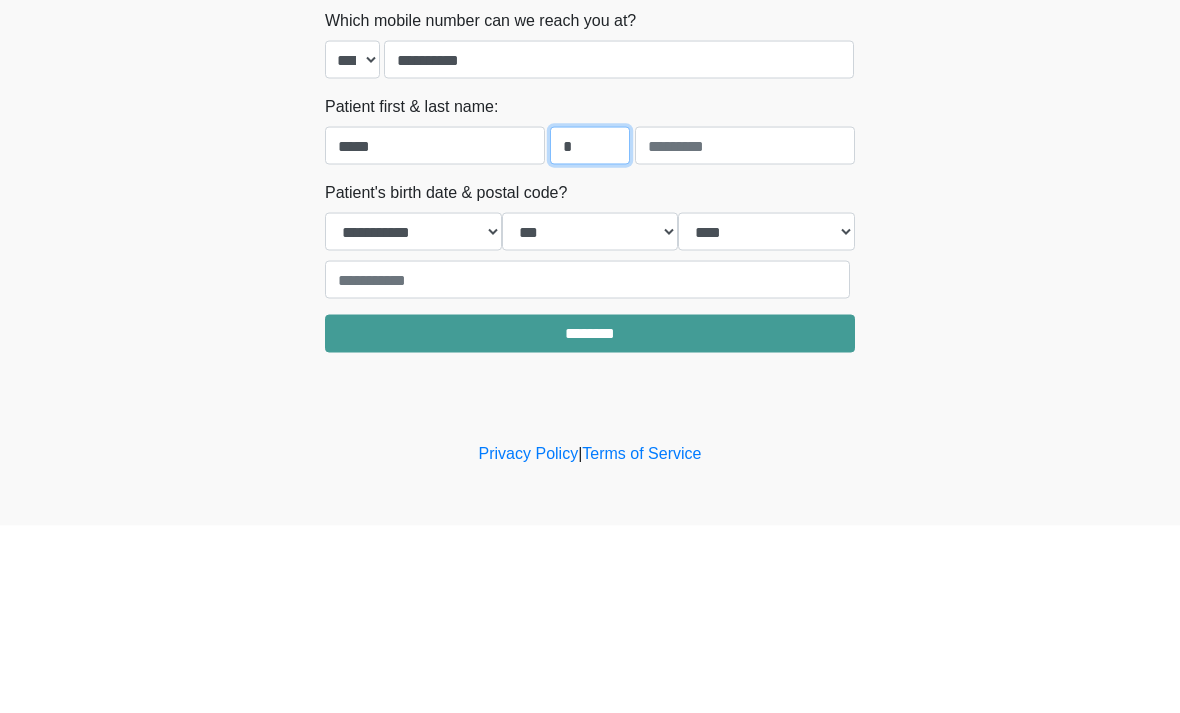 type on "*" 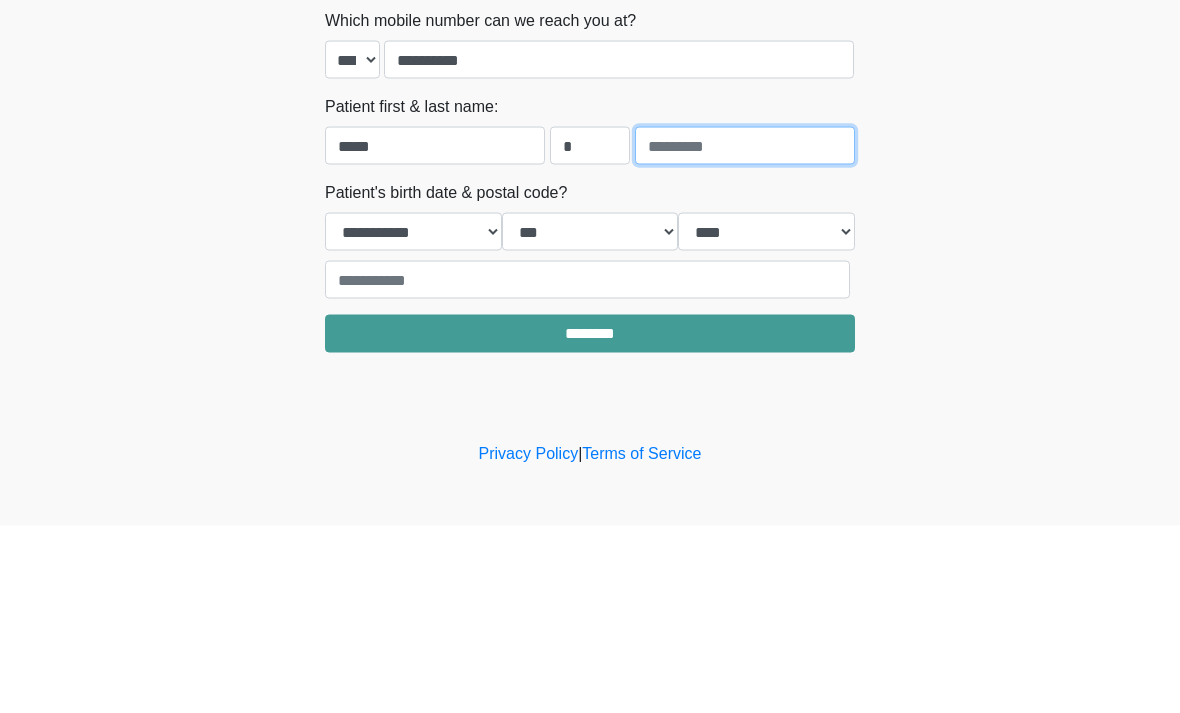 click at bounding box center [745, 333] 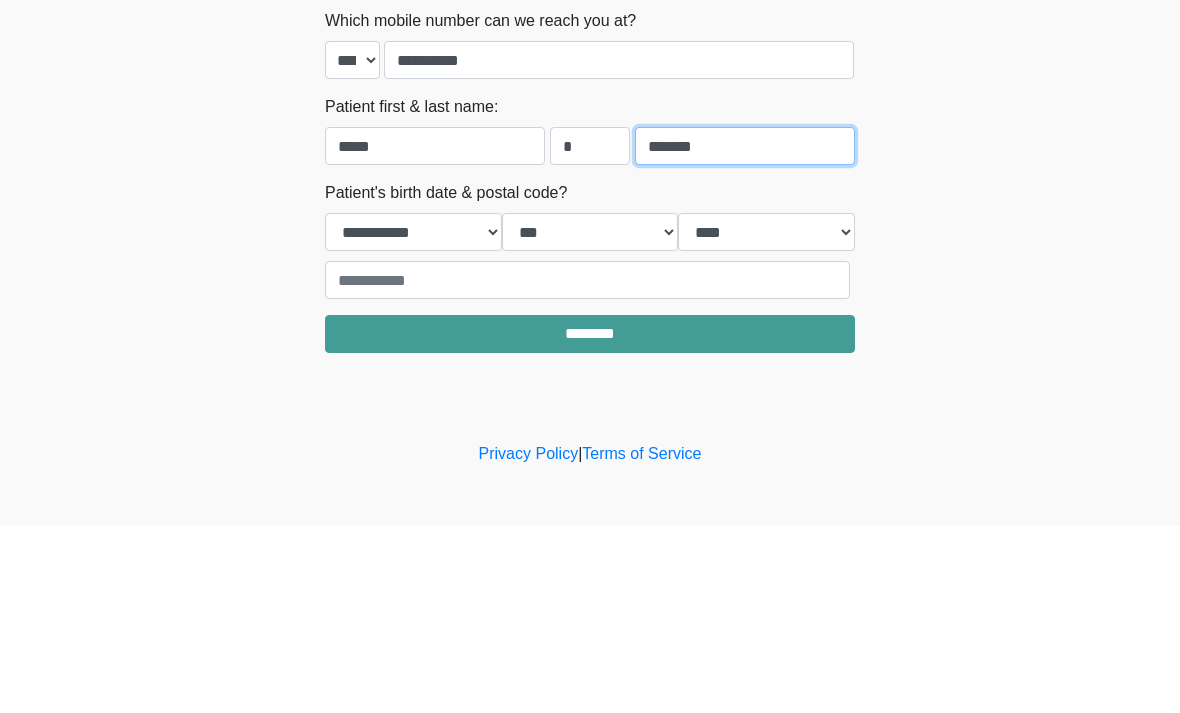 type on "*******" 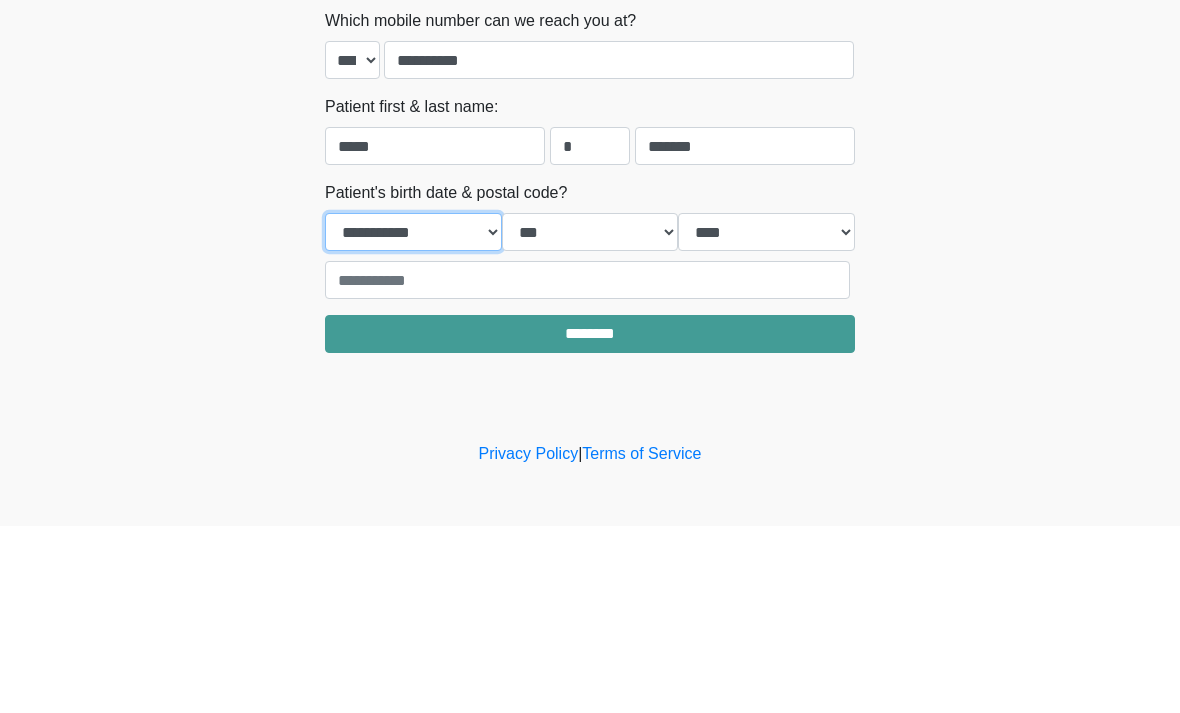 click on "**********" at bounding box center [413, 419] 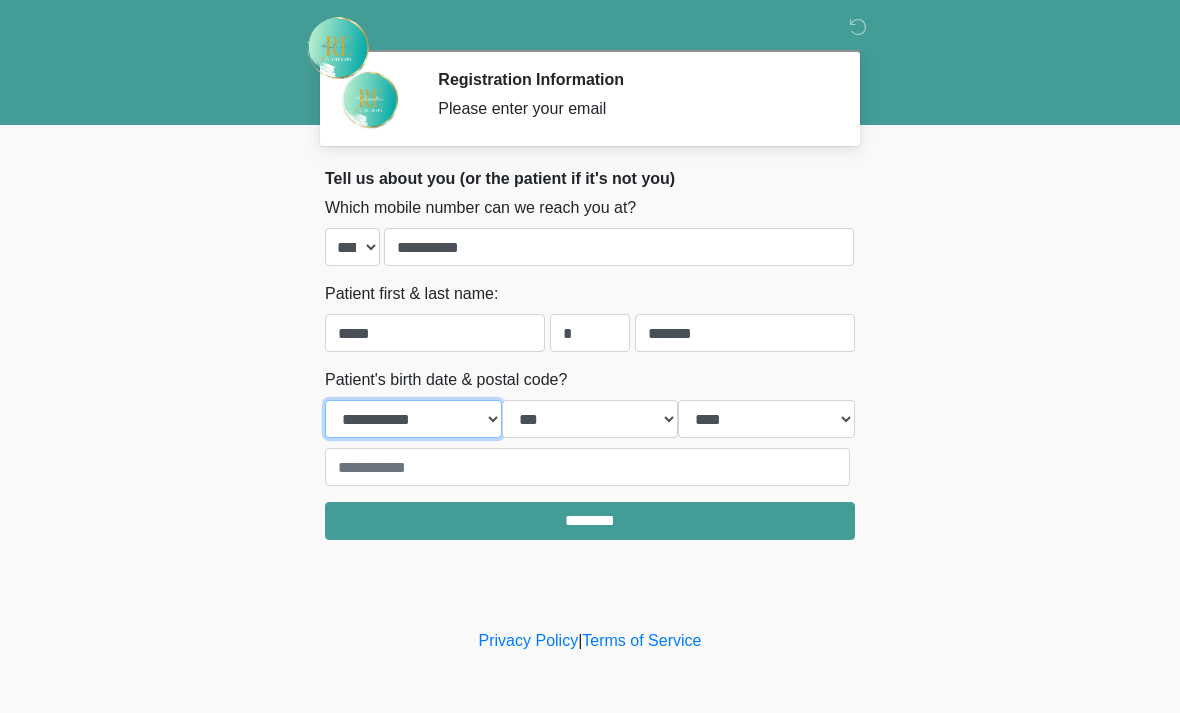 select on "*" 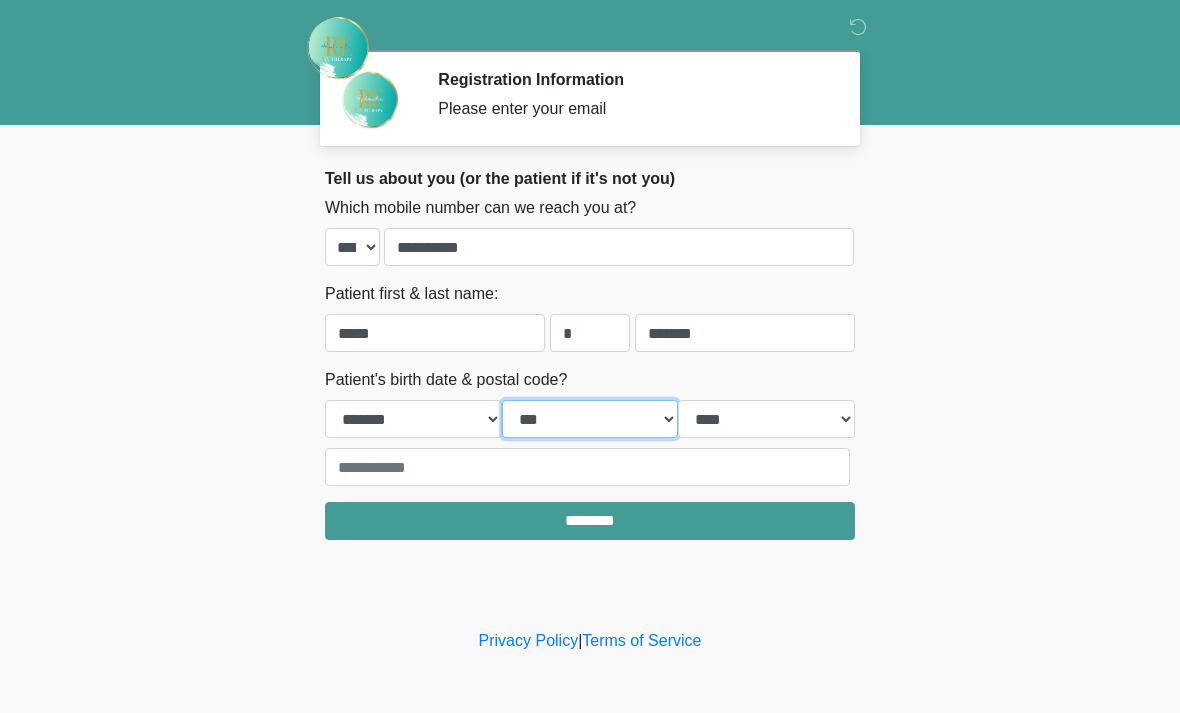 click on "***
*
*
*
*
*
*
*
*
*
**
**
**
**
**
**
**
**
**
**
**
**
**
**
**
**
**
**
**
**
**
**" at bounding box center [590, 419] 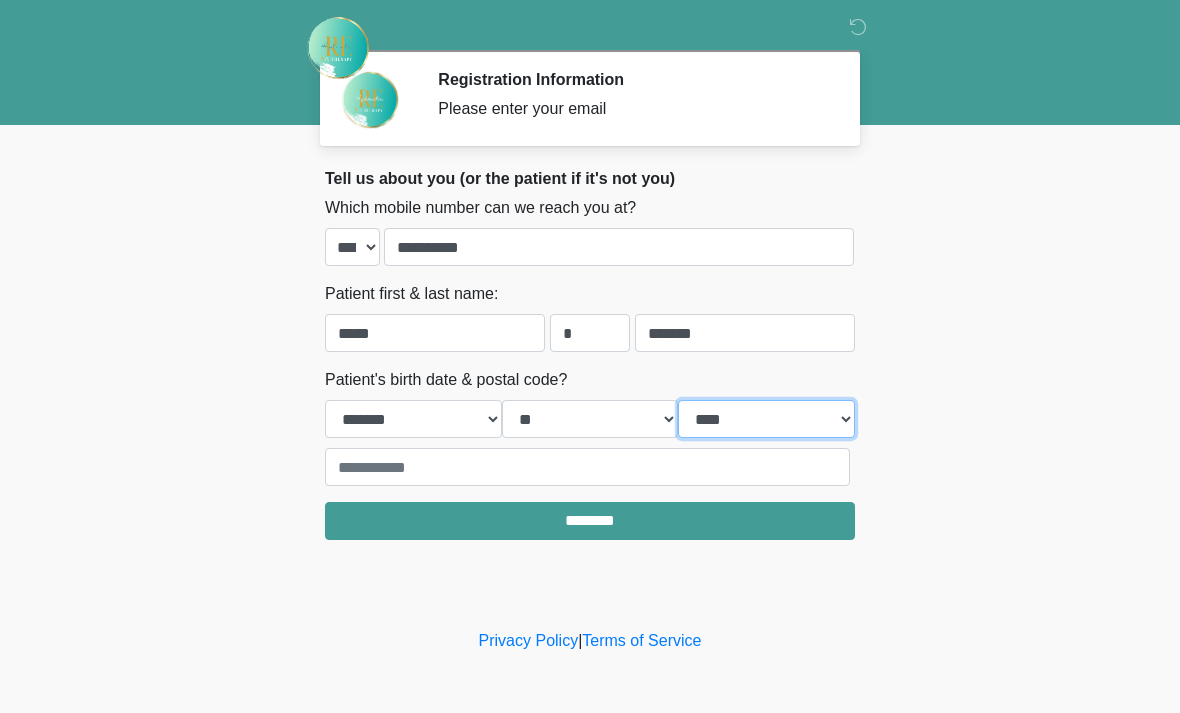 click on "****
****
****
****
****
****
****
****
****
****
****
****
****
****
****
****
****
****
****
****
****
****
****
****
****
****
****
****
****
****
****
****
****
****
****
****
****
****
****
****
****
****
****
****
****
****
****
****
****
****
****
****
****
****
****
****
****
****
****
****
****
****
****
****
****
****
****
****
****
****
****
****
****
****
****
****
****
****
****
****
****
****
****
****
****
****
****
****
****
****
****
****
****
****
****
****
****
****
****
****
****
****" at bounding box center [766, 419] 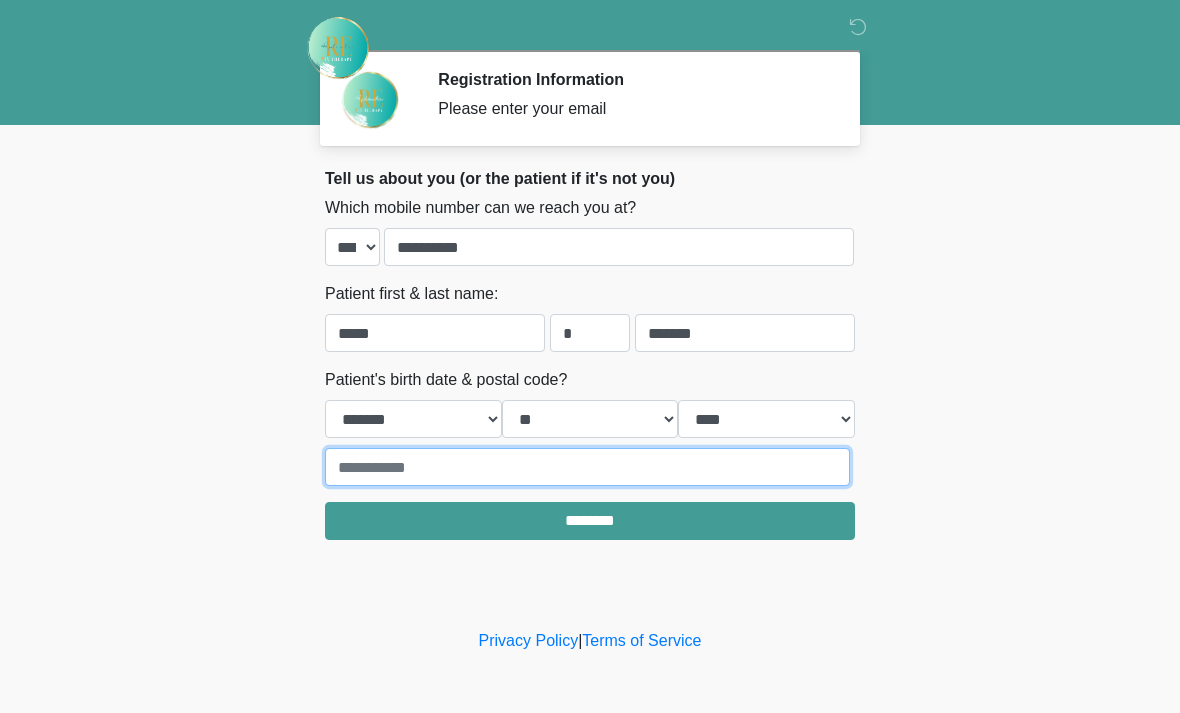 click at bounding box center [587, 467] 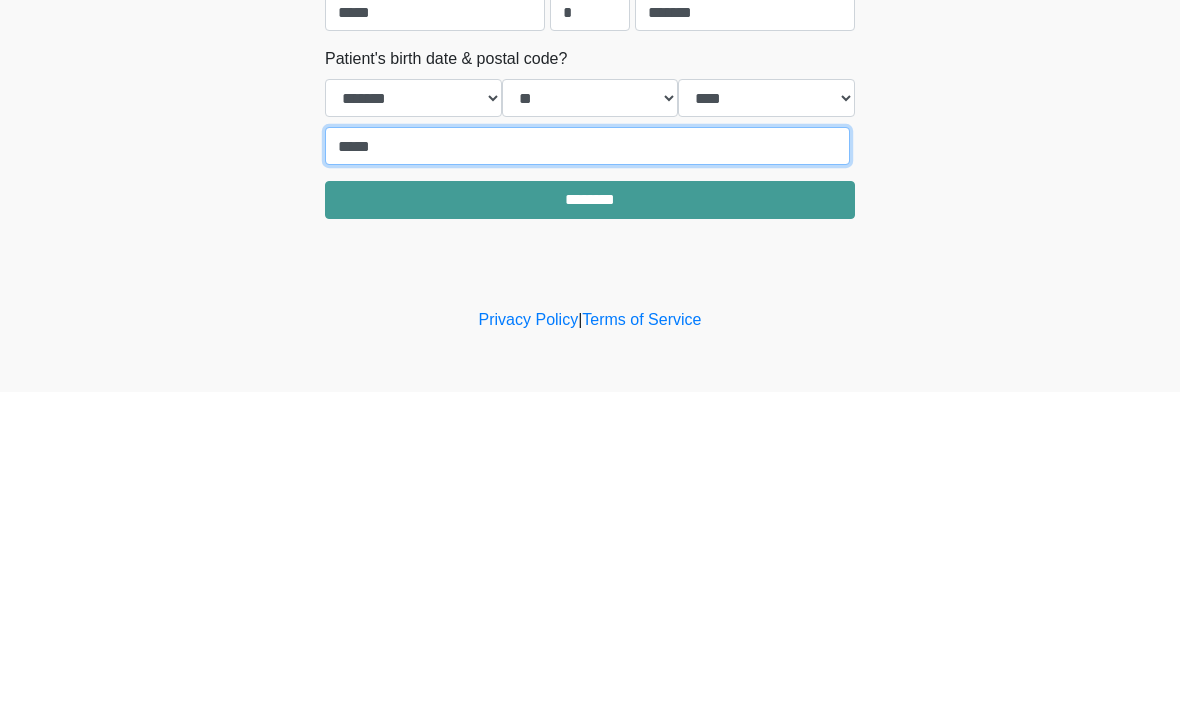 type on "*****" 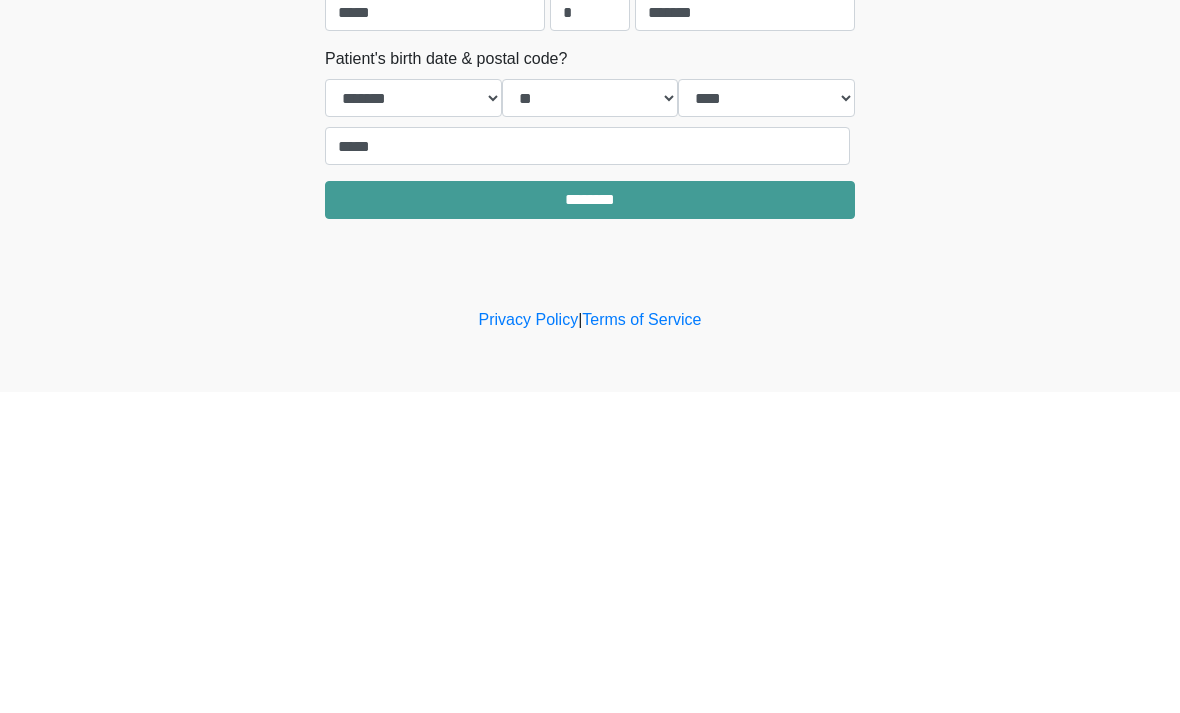 click on "********" at bounding box center (590, 521) 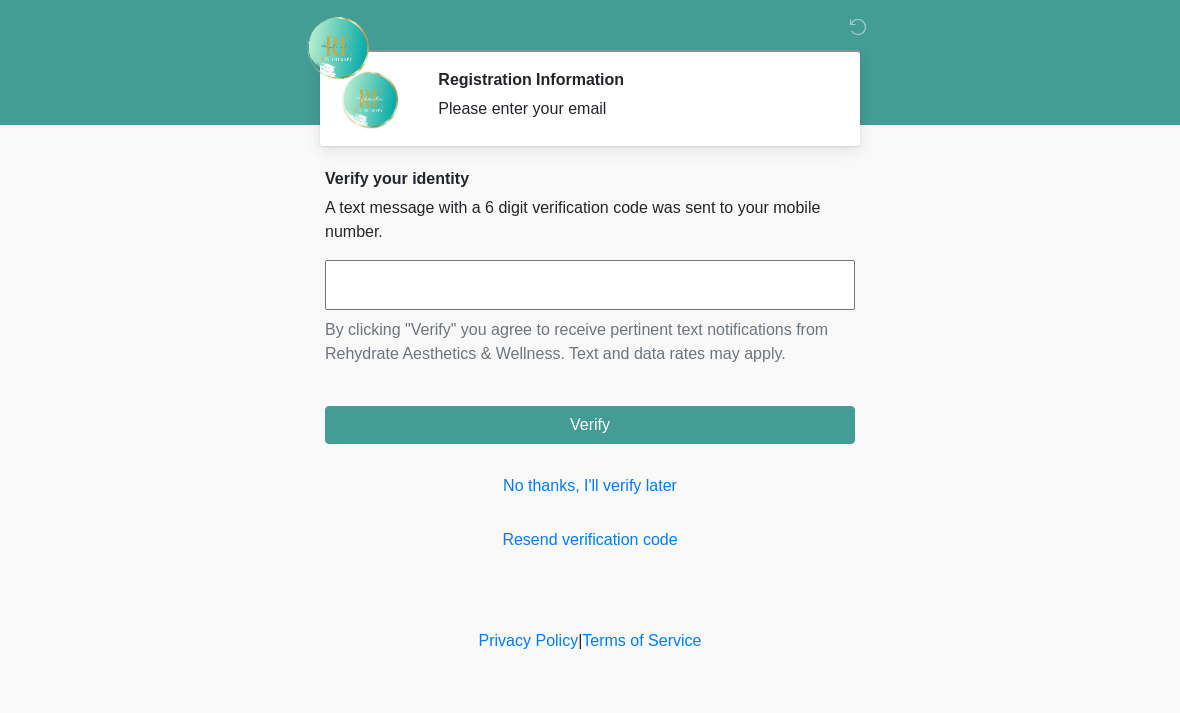 click on "Resend verification code" at bounding box center (590, 540) 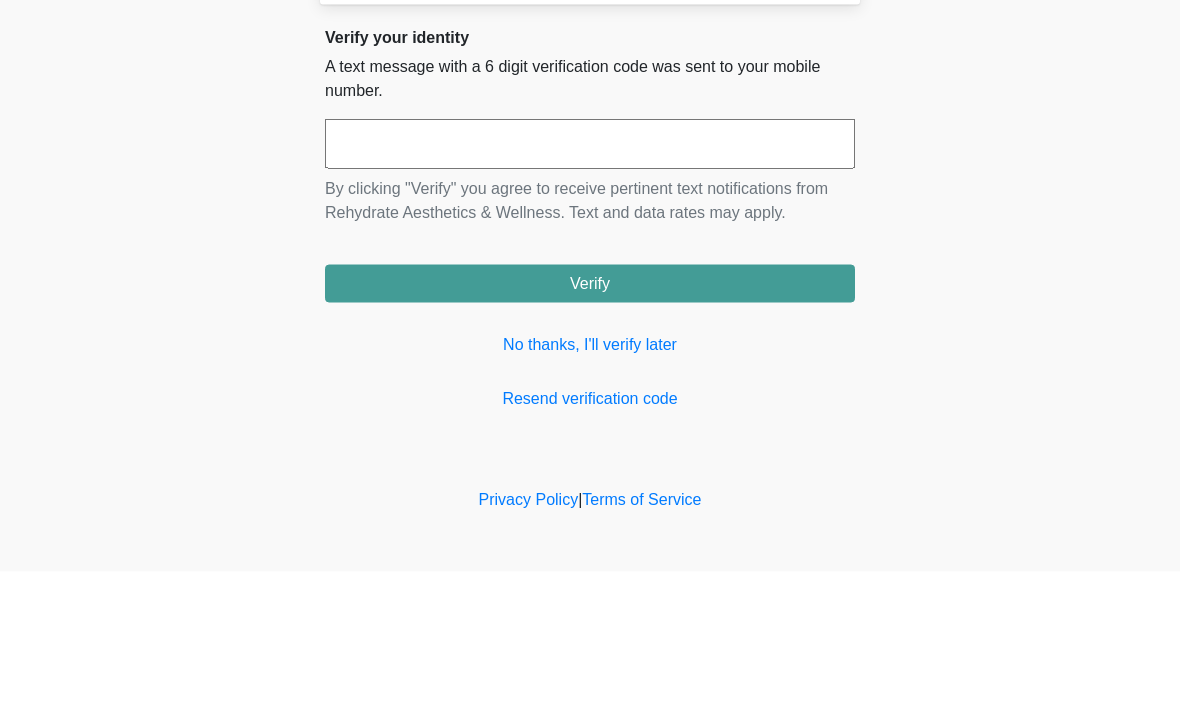 type on "*" 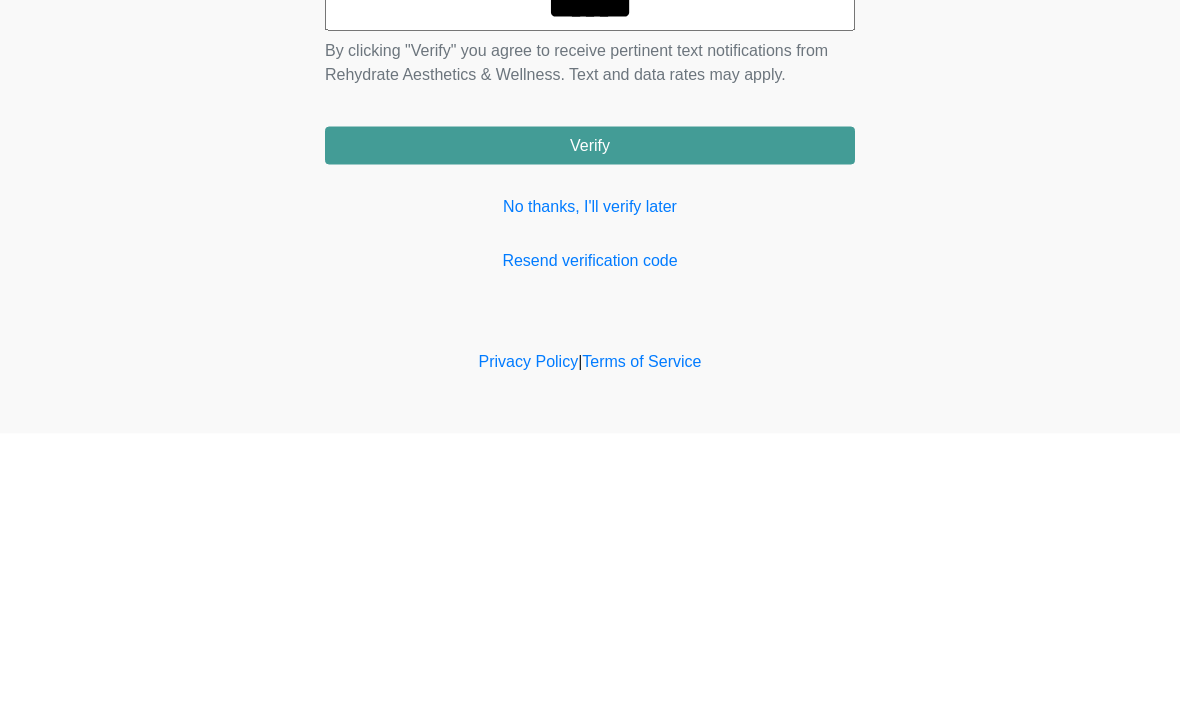 type on "******" 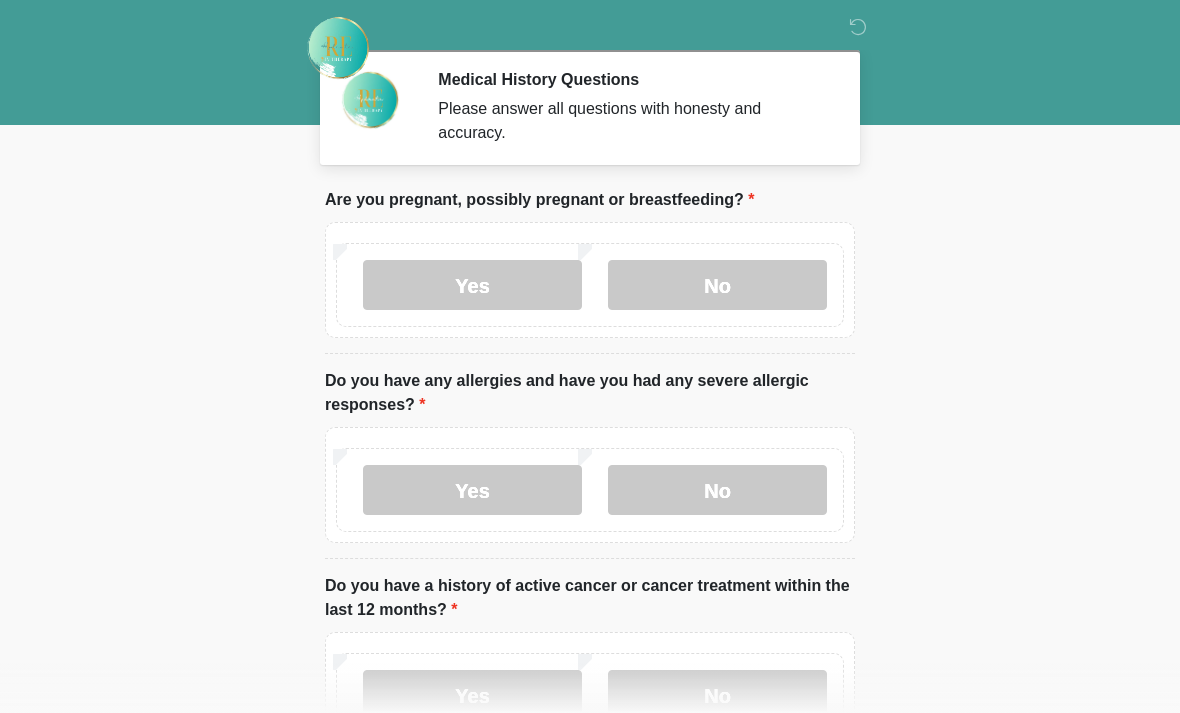 click on "No" at bounding box center [717, 285] 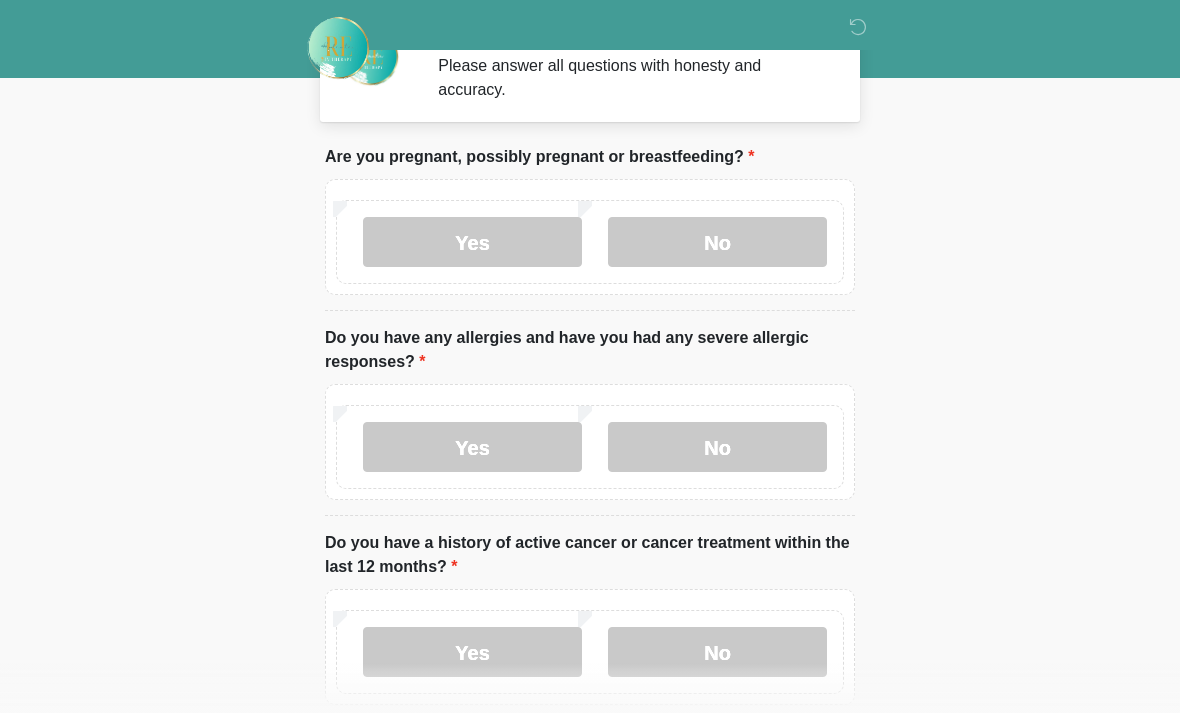scroll, scrollTop: 48, scrollLeft: 0, axis: vertical 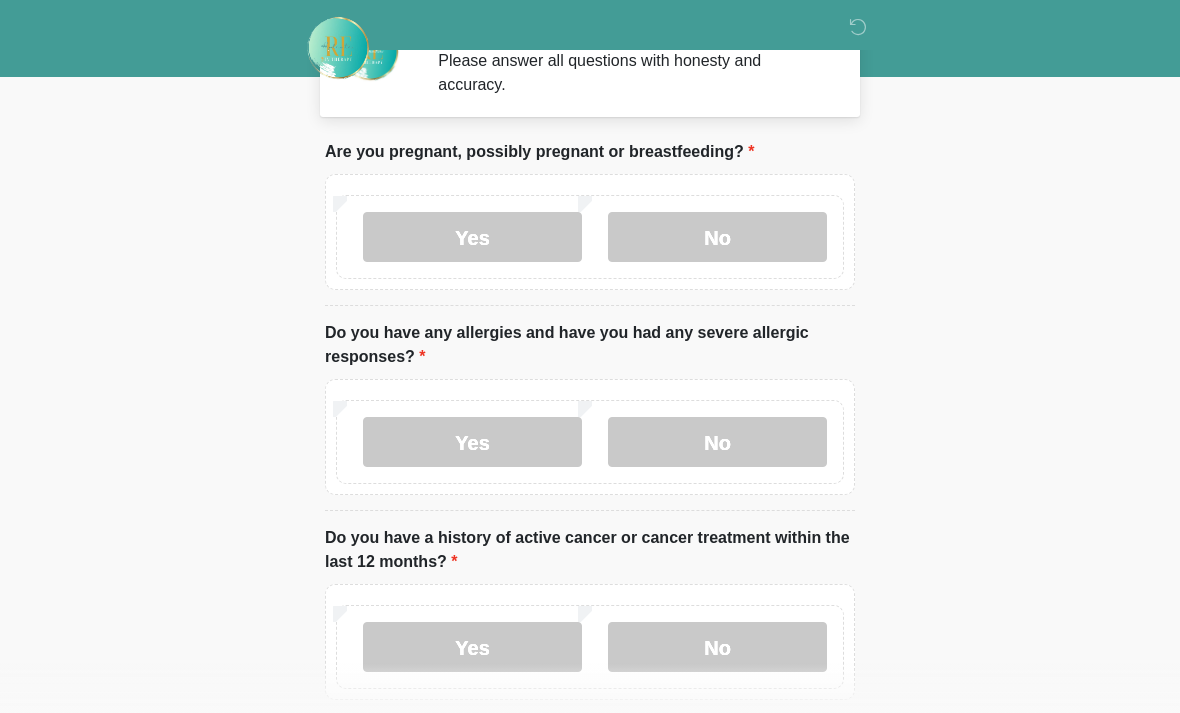 click on "No" at bounding box center [717, 442] 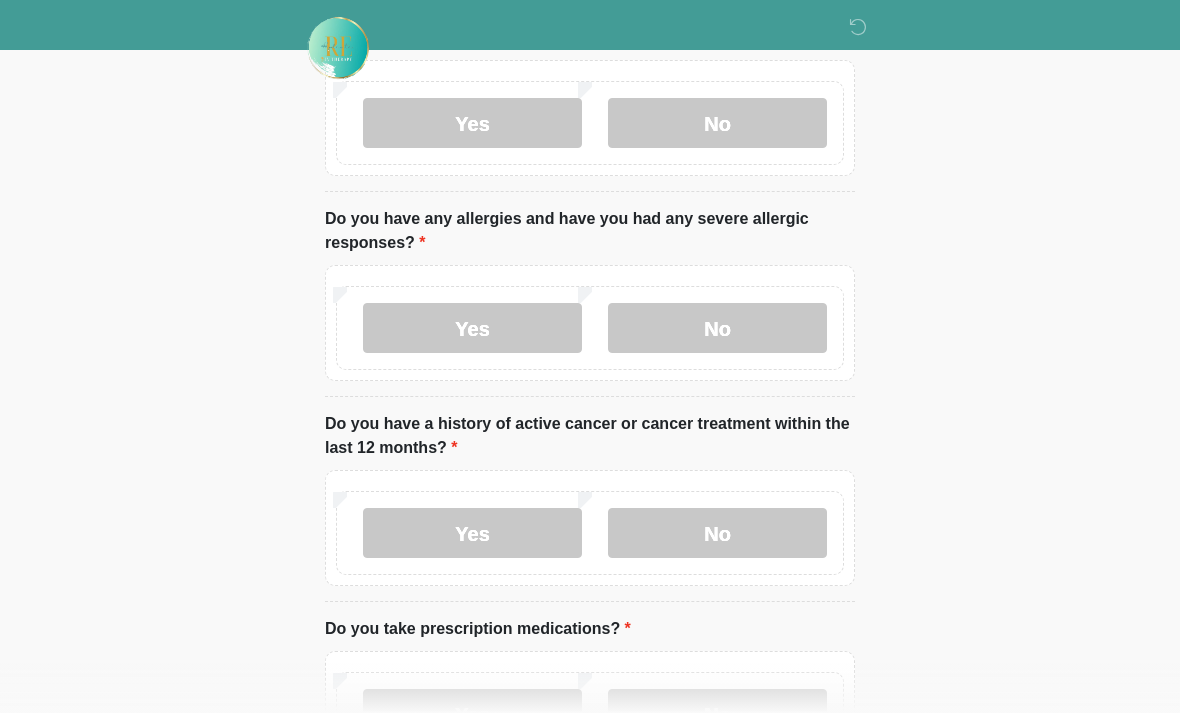 scroll, scrollTop: 191, scrollLeft: 0, axis: vertical 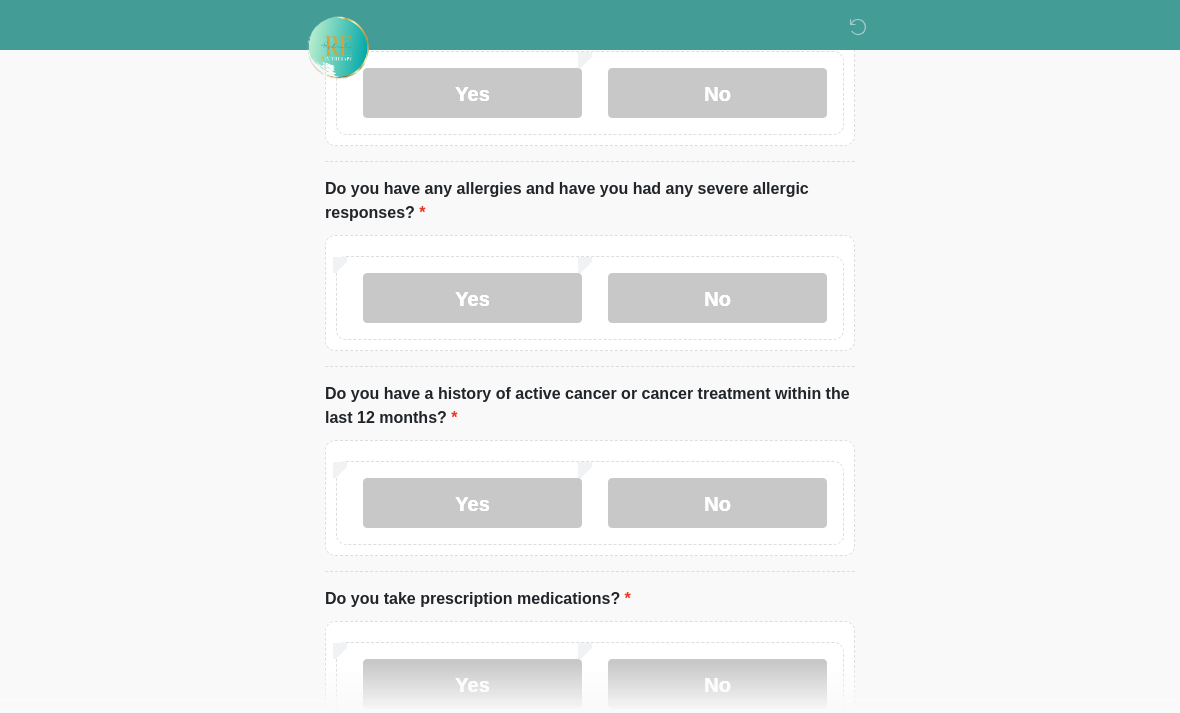 click on "No" at bounding box center [717, 504] 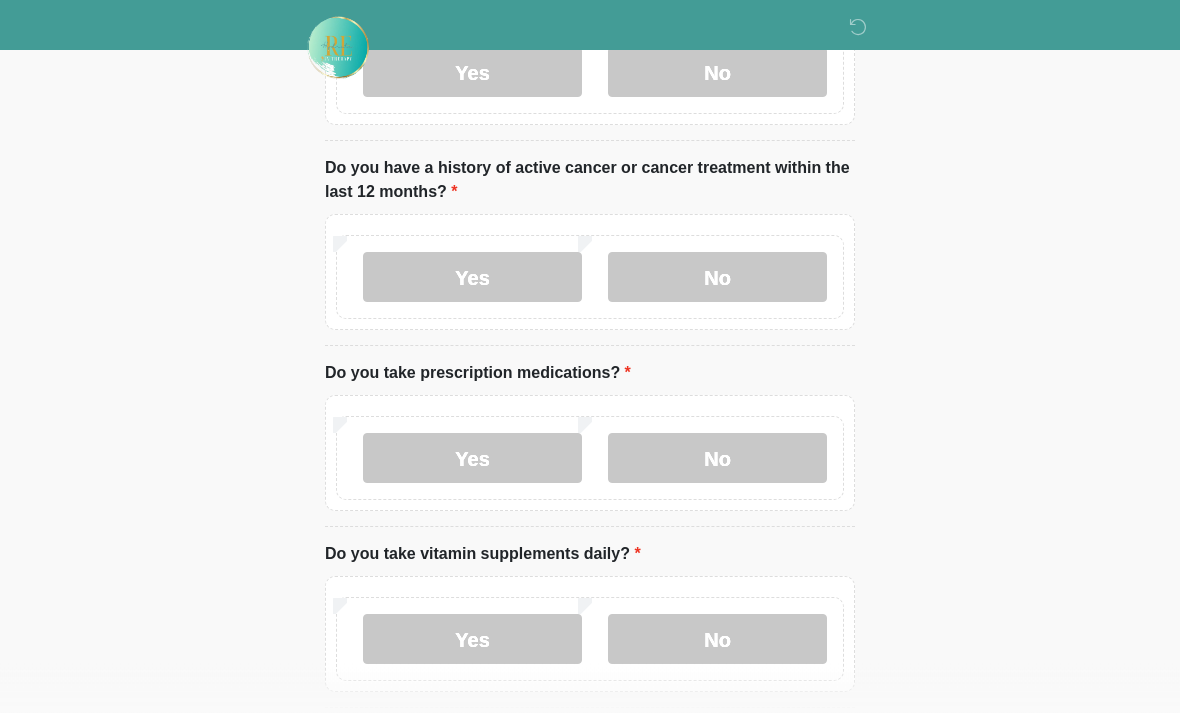 scroll, scrollTop: 491, scrollLeft: 0, axis: vertical 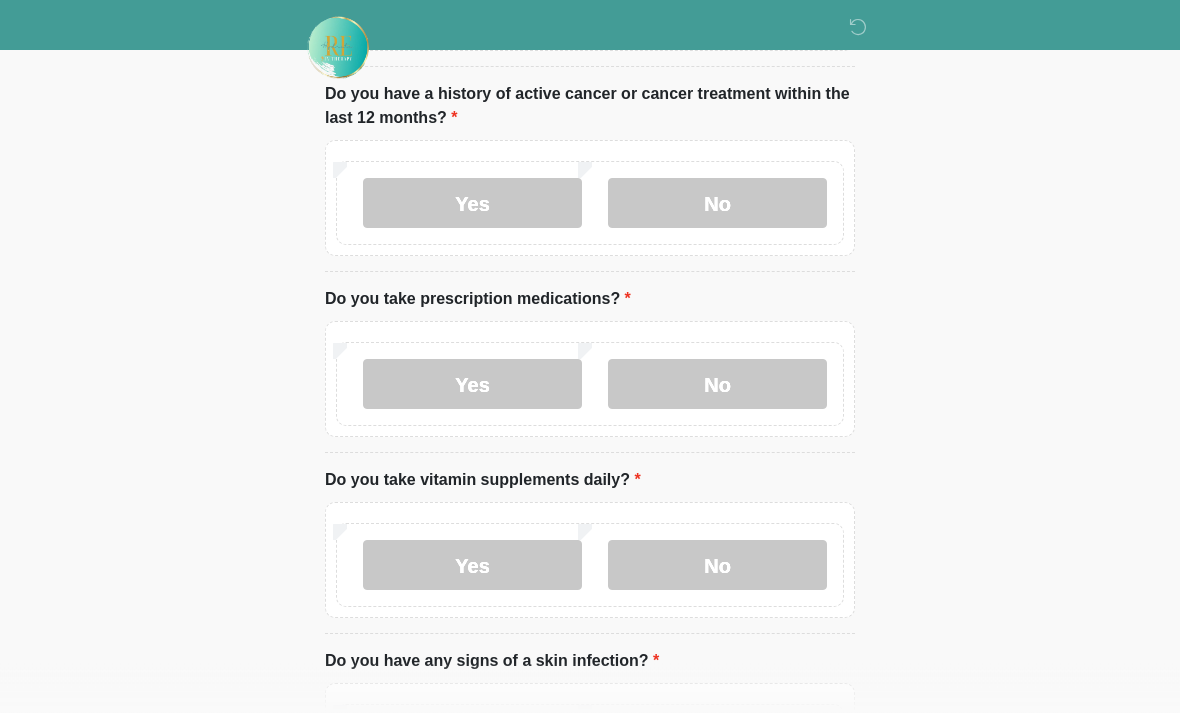 click on "No" at bounding box center [717, 385] 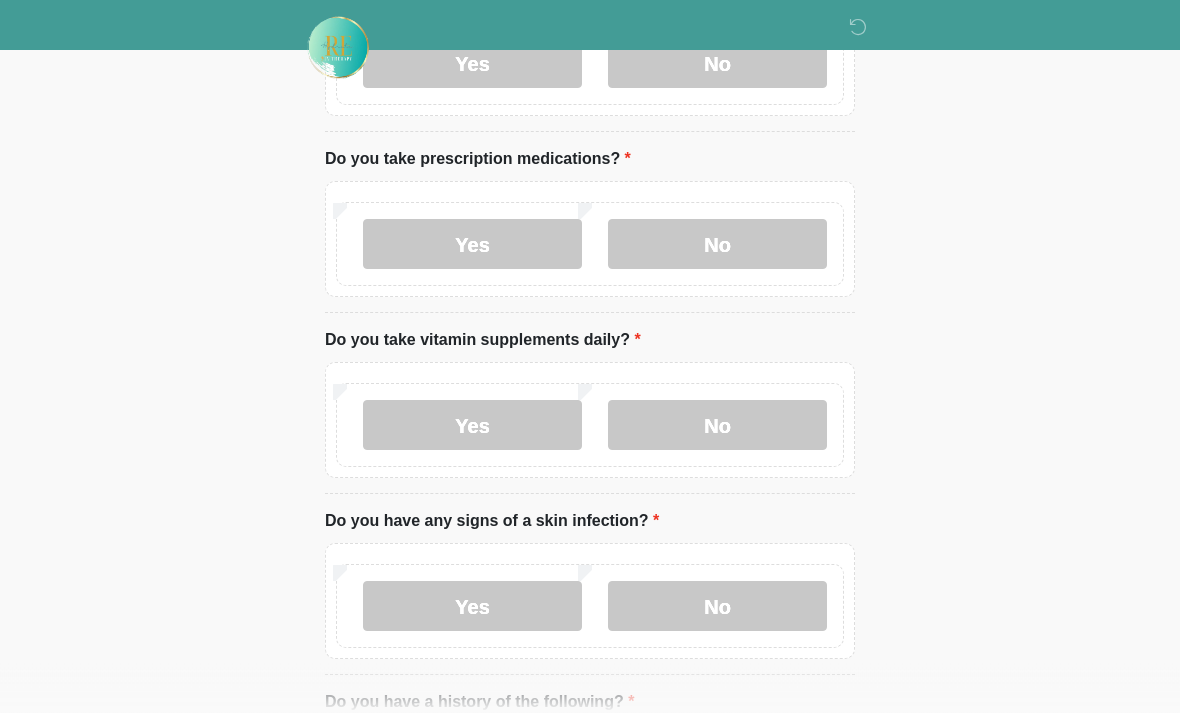 scroll, scrollTop: 632, scrollLeft: 0, axis: vertical 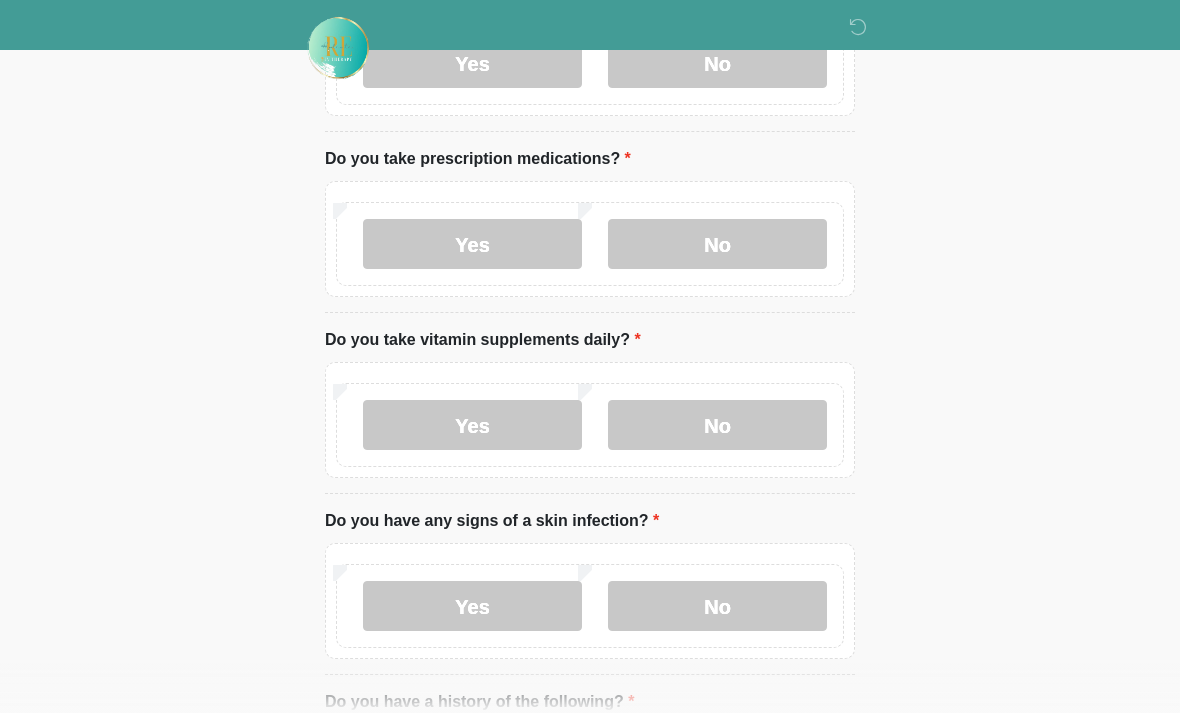 click on "Yes" at bounding box center [472, 425] 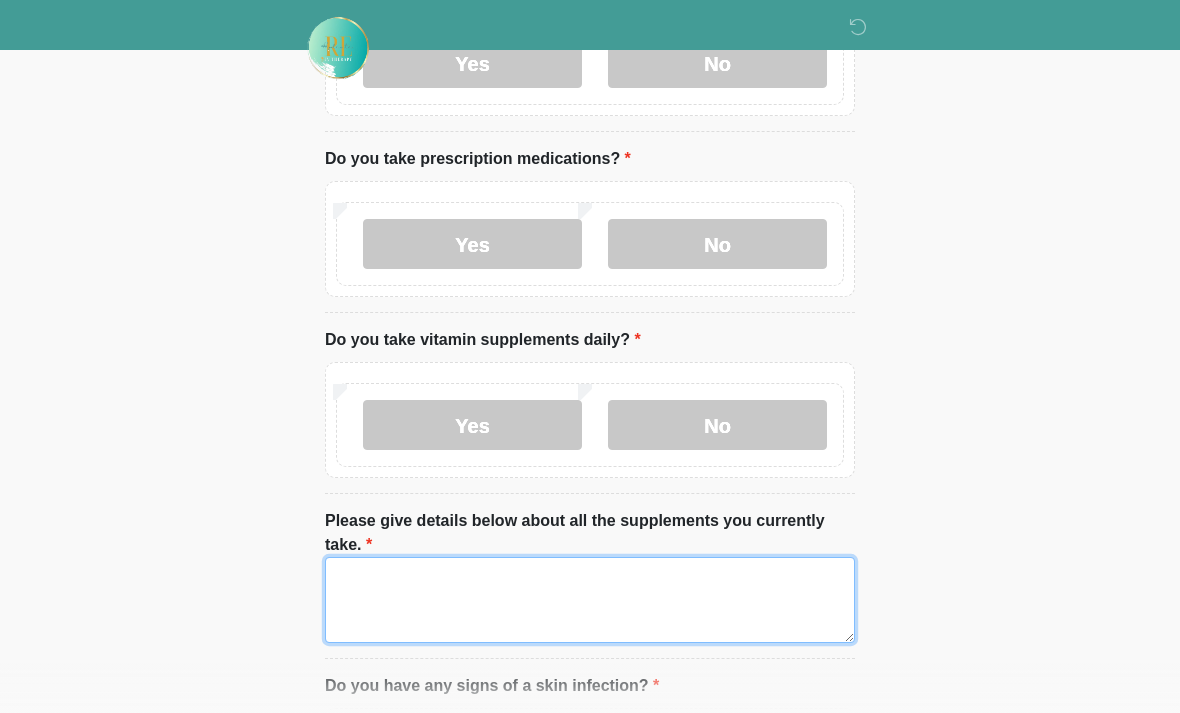 click on "Please give details below about all the supplements you currently take." at bounding box center (590, 600) 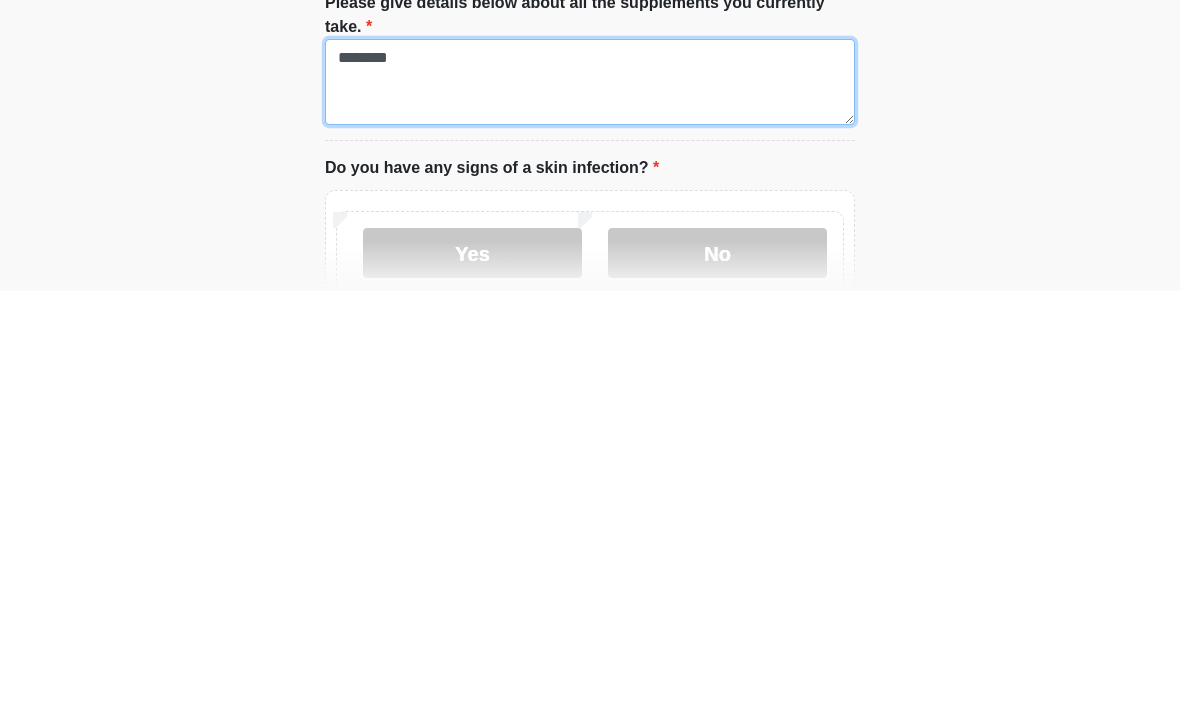 scroll, scrollTop: 740, scrollLeft: 0, axis: vertical 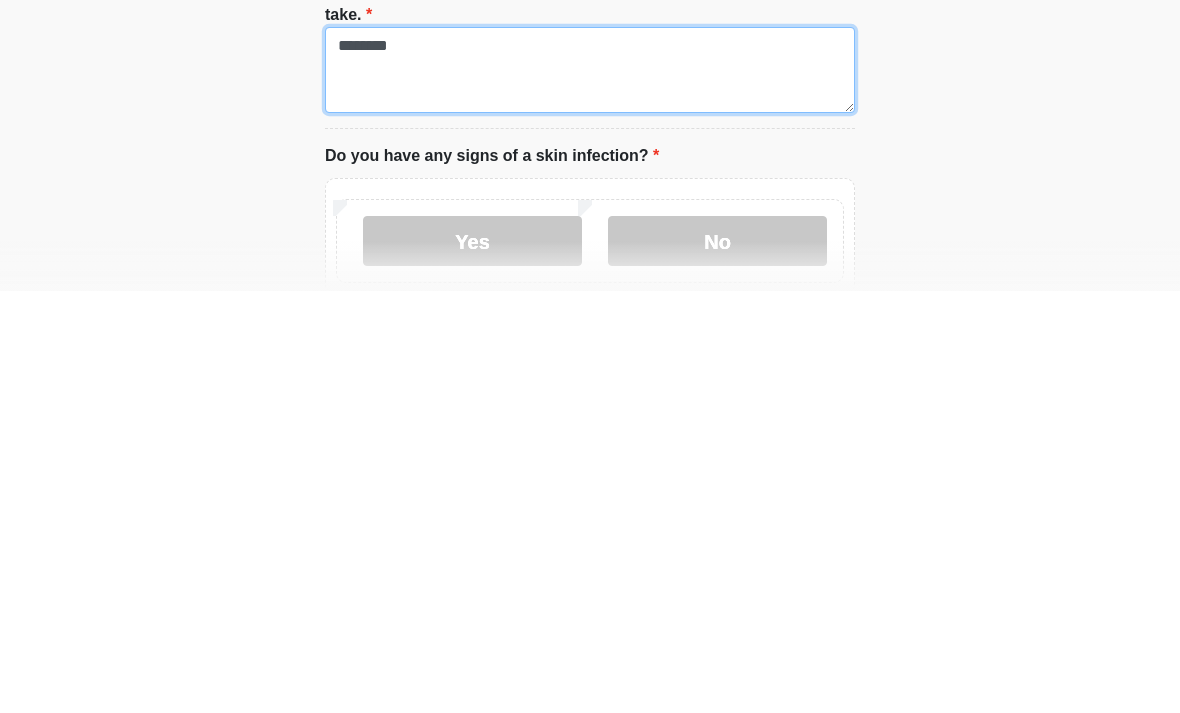 type on "********" 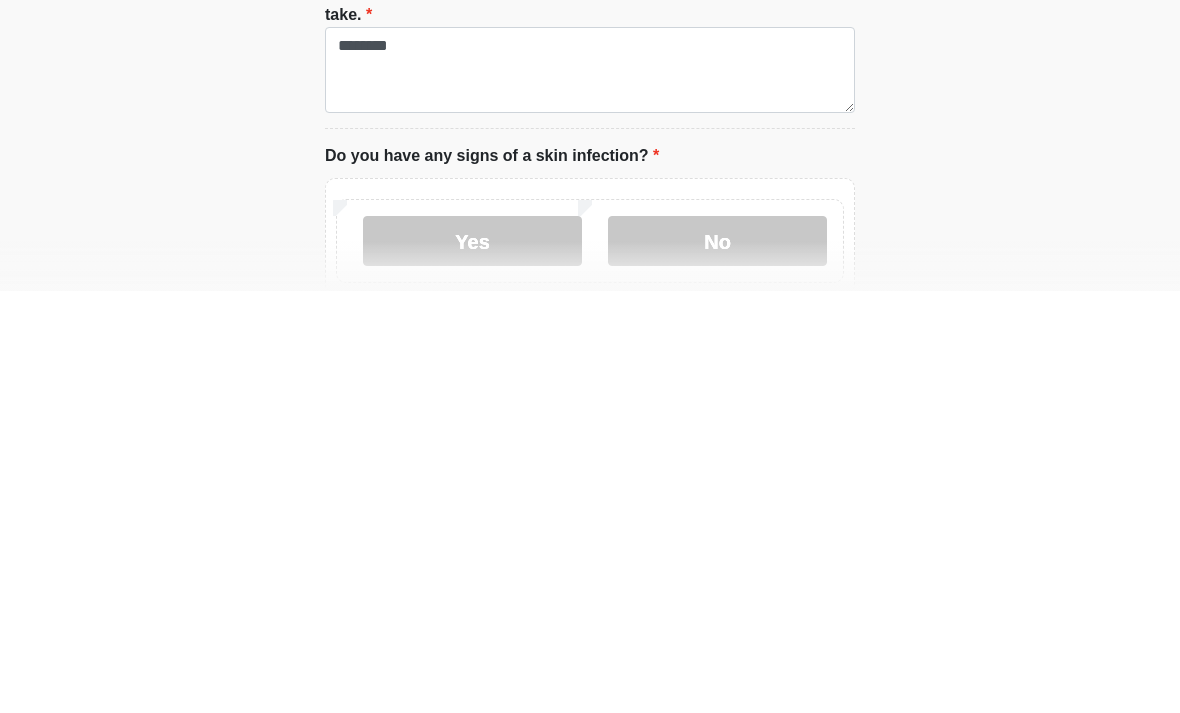 click on "No" at bounding box center [717, 663] 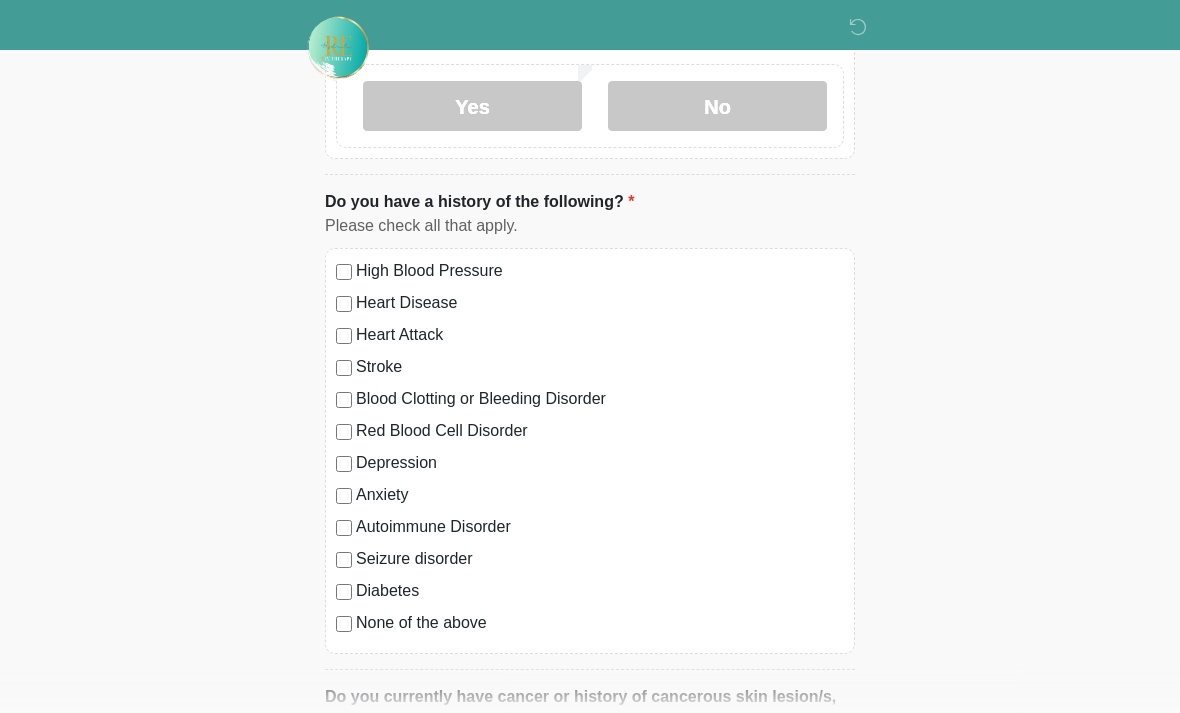 scroll, scrollTop: 1299, scrollLeft: 0, axis: vertical 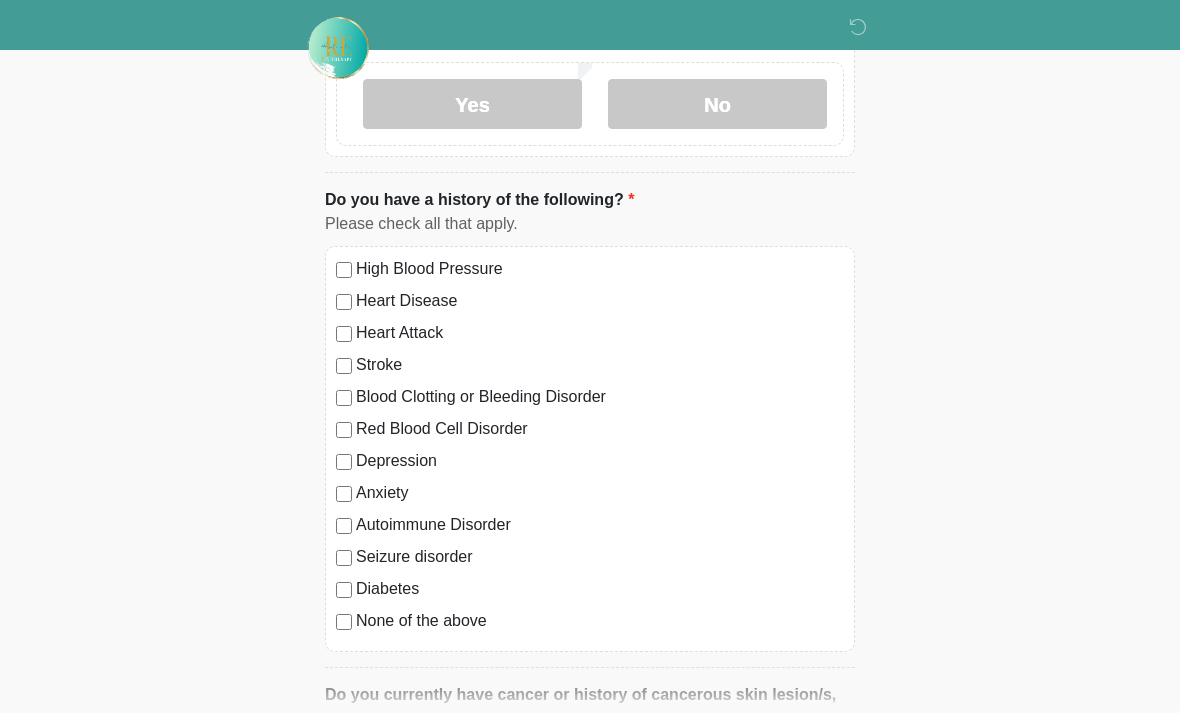 click on "This is the beginning of your  virtual Good Faith Exam .  ﻿﻿﻿﻿﻿﻿﻿﻿ This step is necessary to provide official medical clearance and documentation for your upcoming treatment(s).   ﻿﻿﻿﻿﻿﻿To begin, ﻿﻿﻿﻿﻿﻿ press the continue button below and answer all questions with honesty.
Continue
Please be sure your device is connected to a Wi-Fi Network for quicker service. Otherwise, you may experience connectivity issues with your provider and cause unnecessary delays  .
Continue
Please enter your email address.
~~~~~~~~~~~~~~~~~~~~~~~~~~~~~
Continue
Tell us about you (or the patient if it's not you)
Where should we email your treatment plan?" at bounding box center (590, 125) 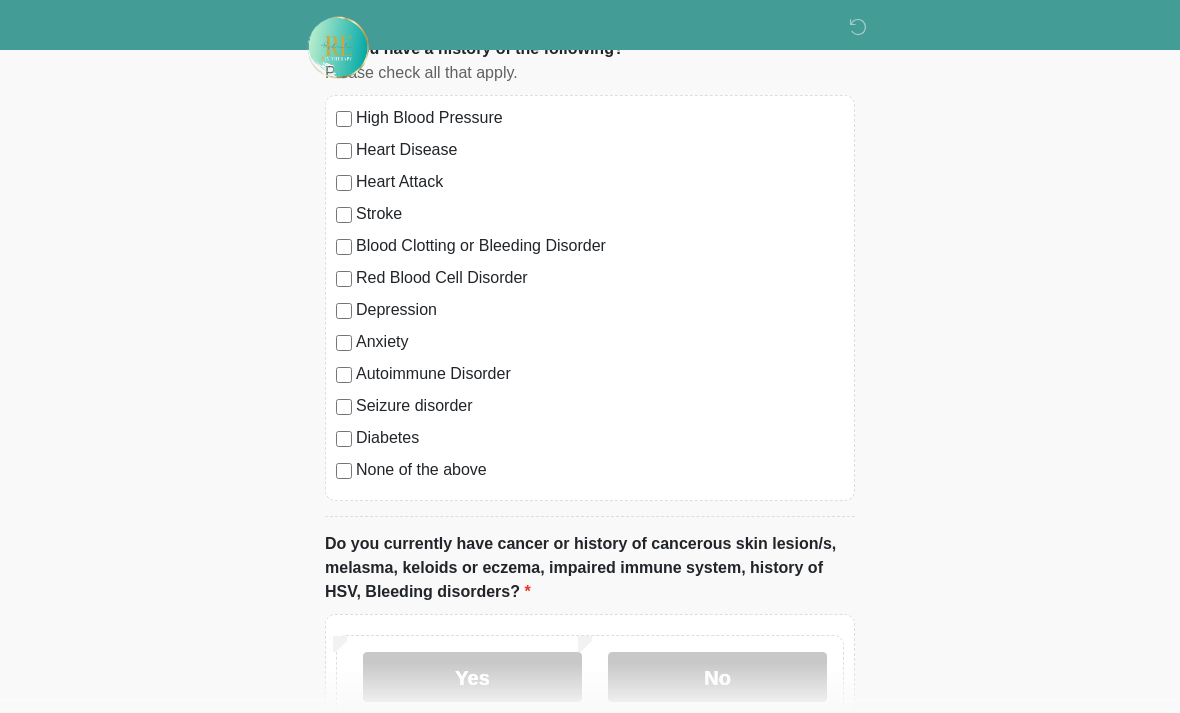 scroll, scrollTop: 1474, scrollLeft: 0, axis: vertical 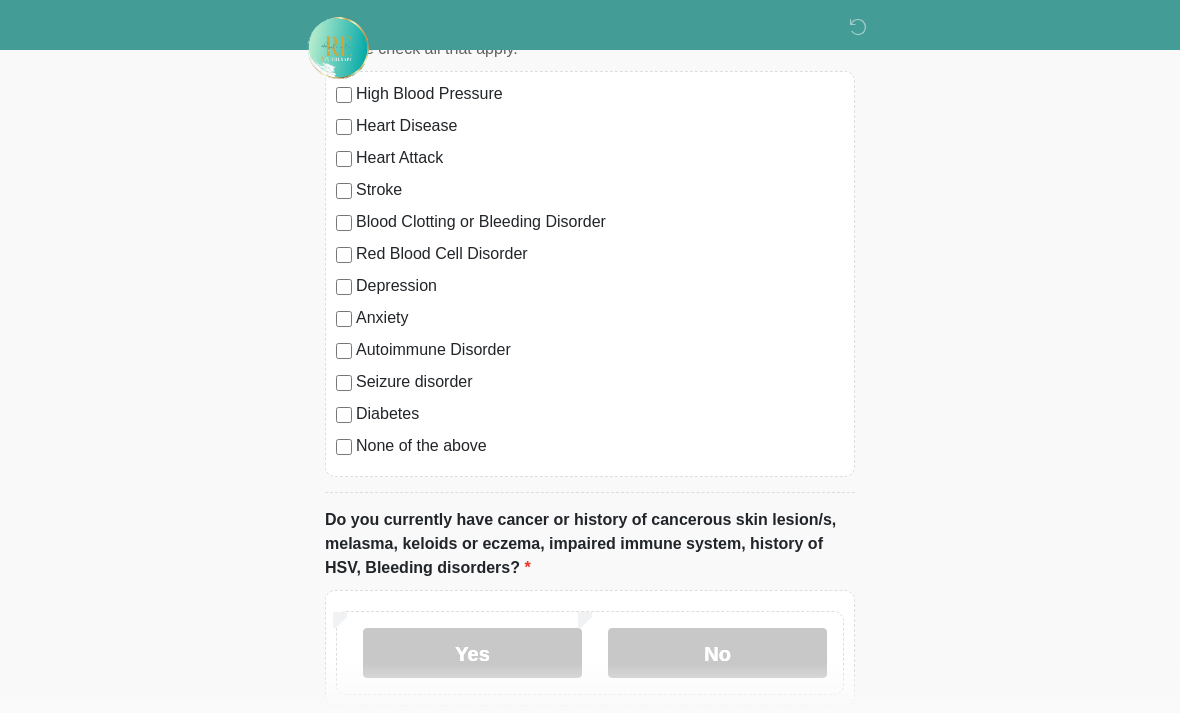 click on "No" at bounding box center (717, 653) 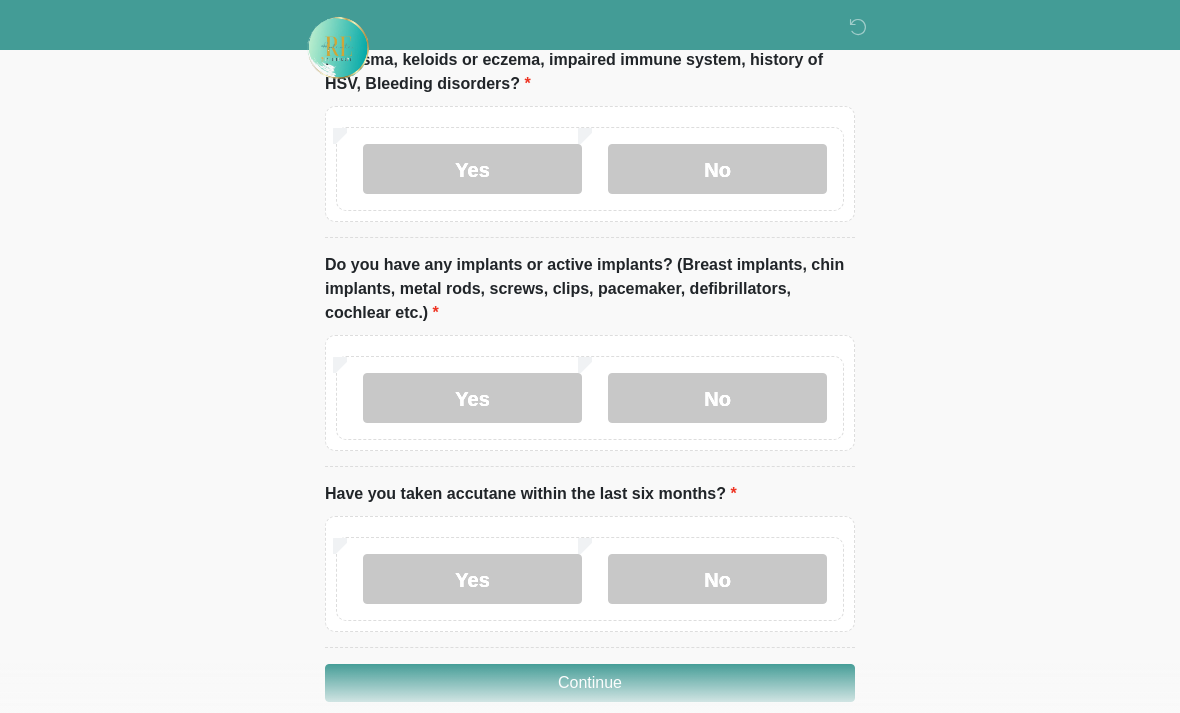scroll, scrollTop: 1956, scrollLeft: 0, axis: vertical 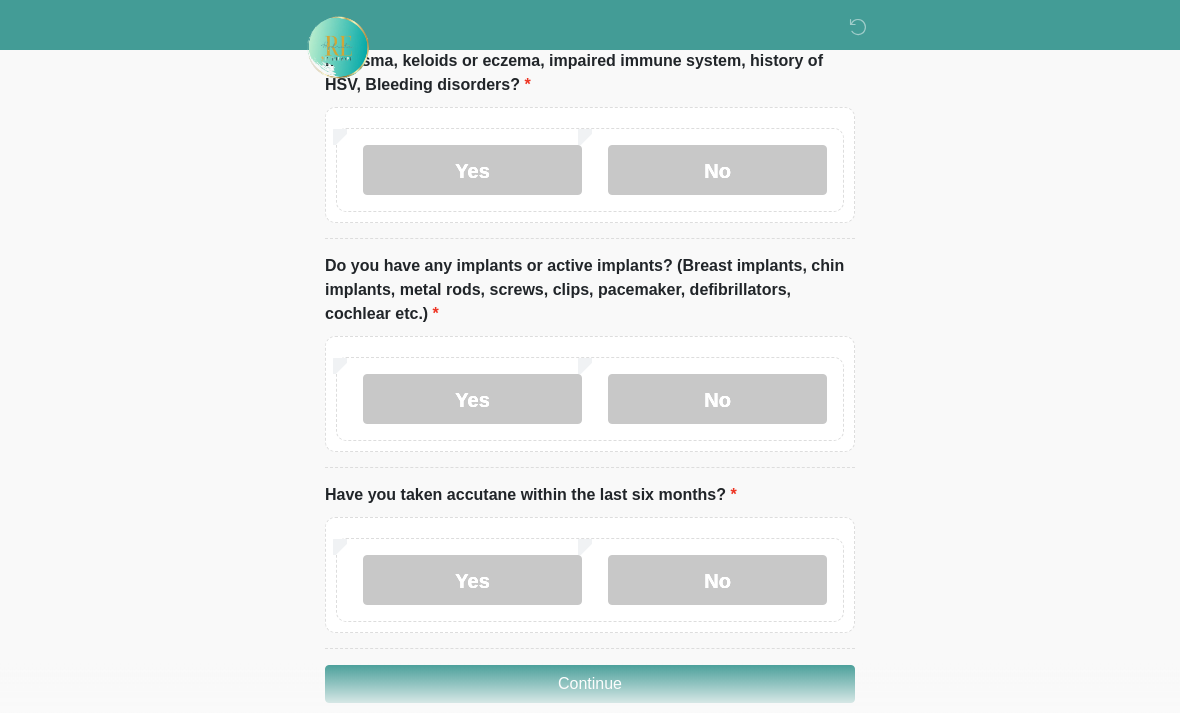 click on "No" at bounding box center [717, 400] 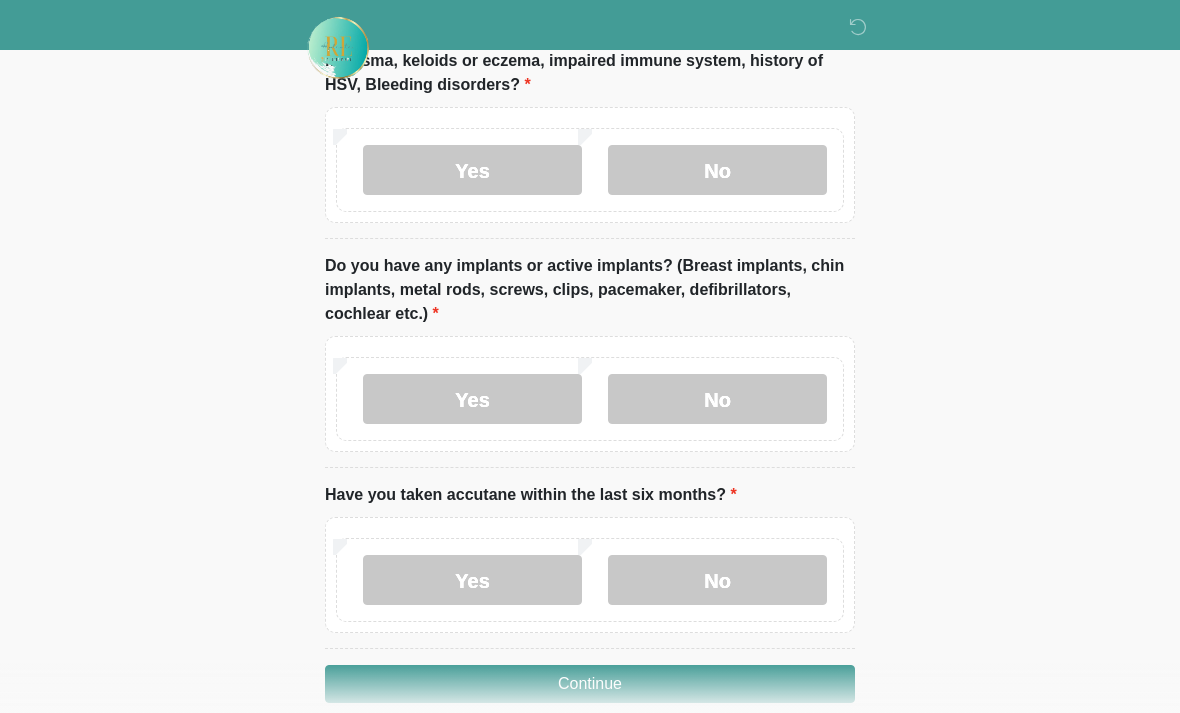 scroll, scrollTop: 1986, scrollLeft: 0, axis: vertical 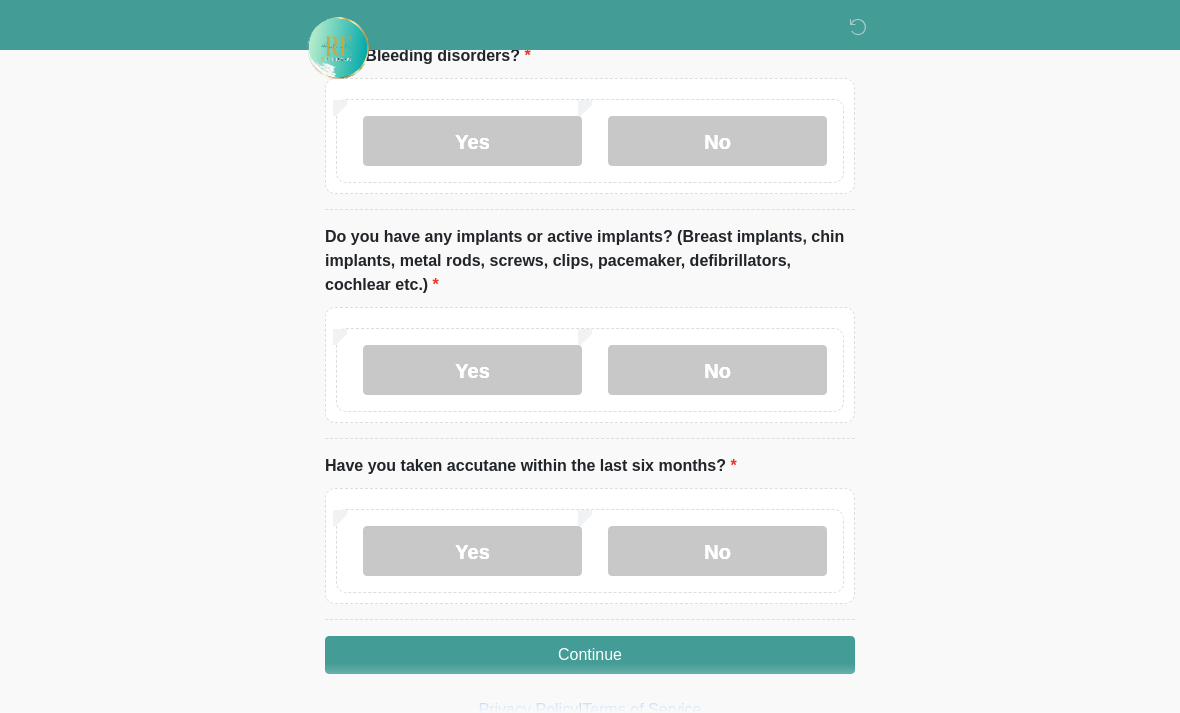 click on "No" at bounding box center [717, 551] 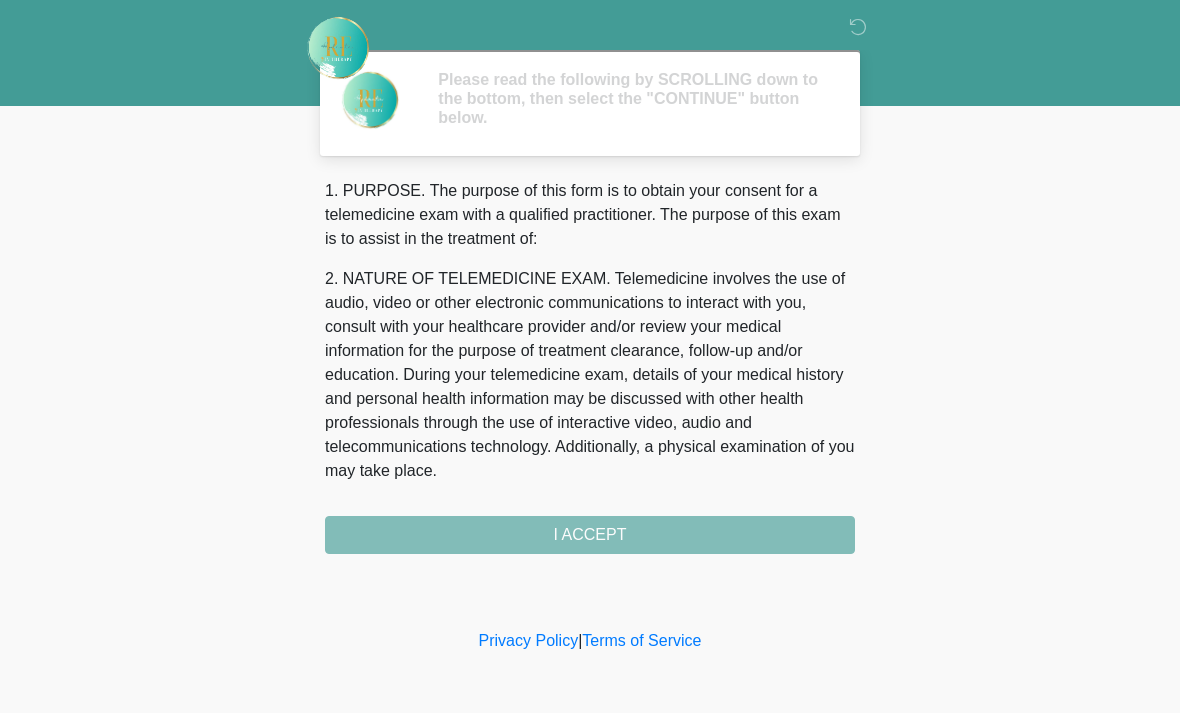 scroll, scrollTop: 0, scrollLeft: 0, axis: both 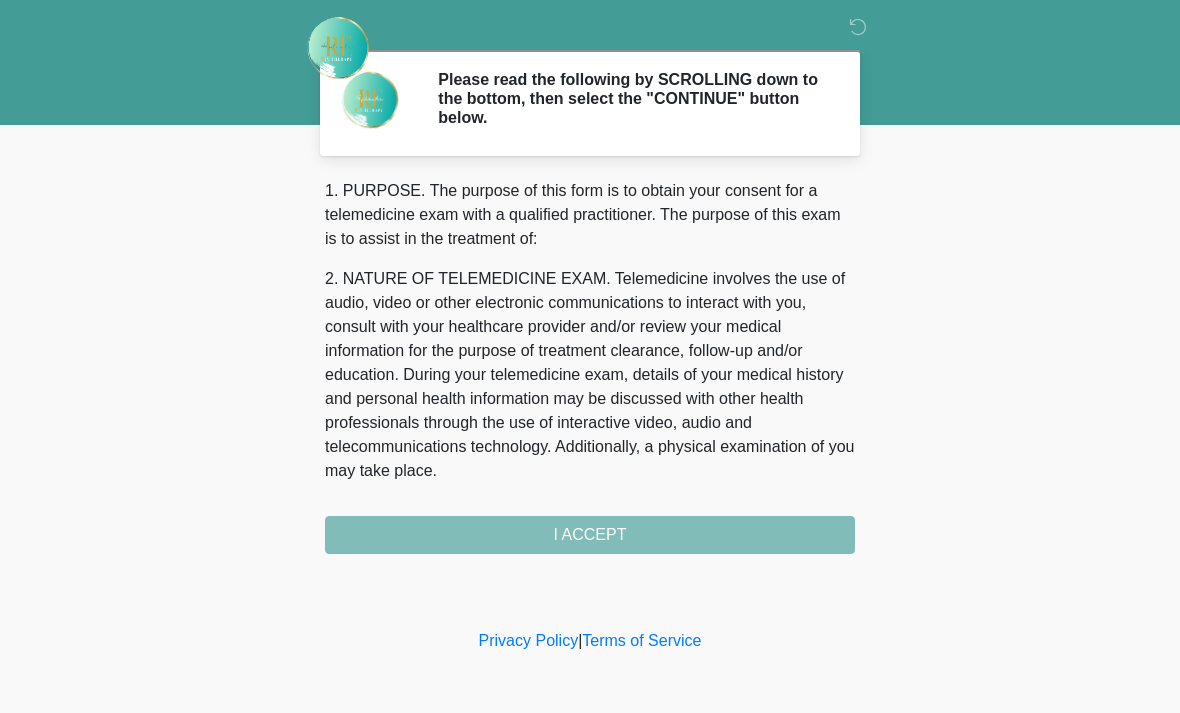 click on "1. PURPOSE. The purpose of this form is to obtain your consent for a telemedicine exam with a qualified practitioner. The purpose of this exam is to assist in the treatment of:  2. NATURE OF TELEMEDICINE EXAM. Telemedicine involves the use of audio, video or other electronic communications to interact with you, consult with your healthcare provider and/or review your medical information for the purpose of treatment clearance, follow-up and/or education. During your telemedicine exam, details of your medical history and personal health information may be discussed with other health professionals through the use of interactive video, audio and telecommunications technology. Additionally, a physical examination of you may take place. 4. HEALTHCARE INSTITUTION. Rehydrate Aesthetics & Wellness has medical and non-medical technical personnel who may participate in the telemedicine exam to aid in the audio/video link with the qualified practitioner.
I ACCEPT" at bounding box center (590, 366) 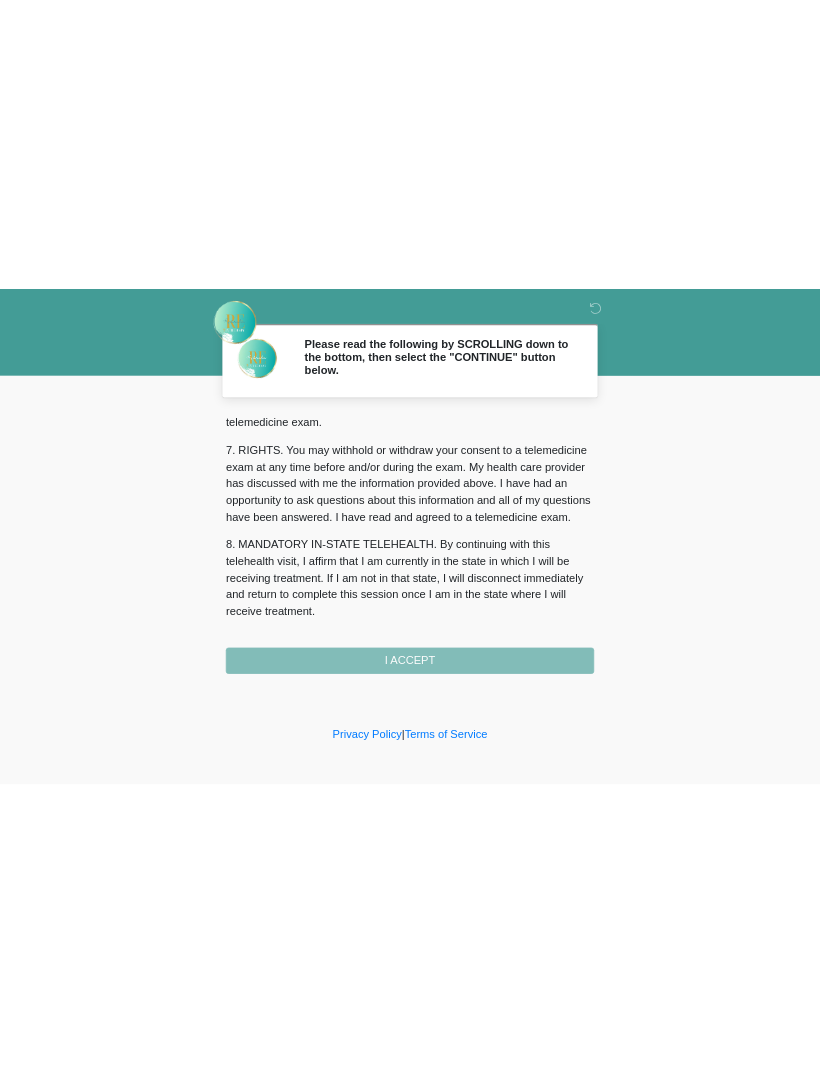 scroll, scrollTop: 871, scrollLeft: 0, axis: vertical 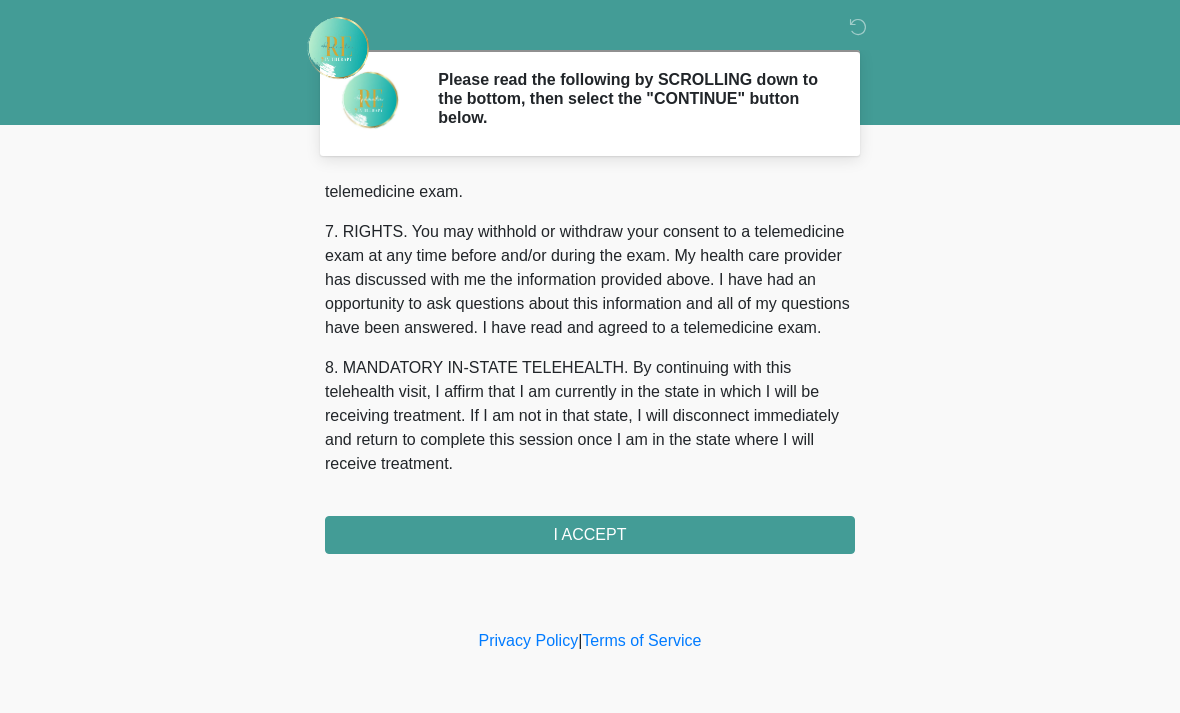 click on "I ACCEPT" at bounding box center (590, 535) 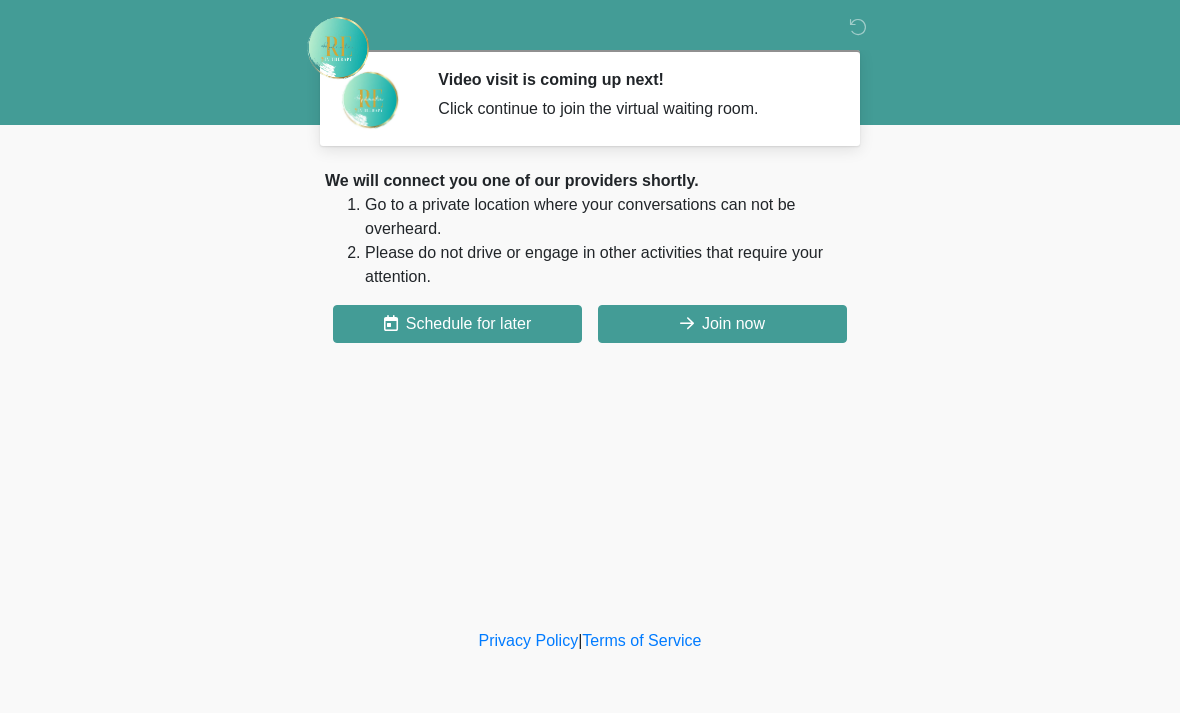click on "Join now" at bounding box center (722, 324) 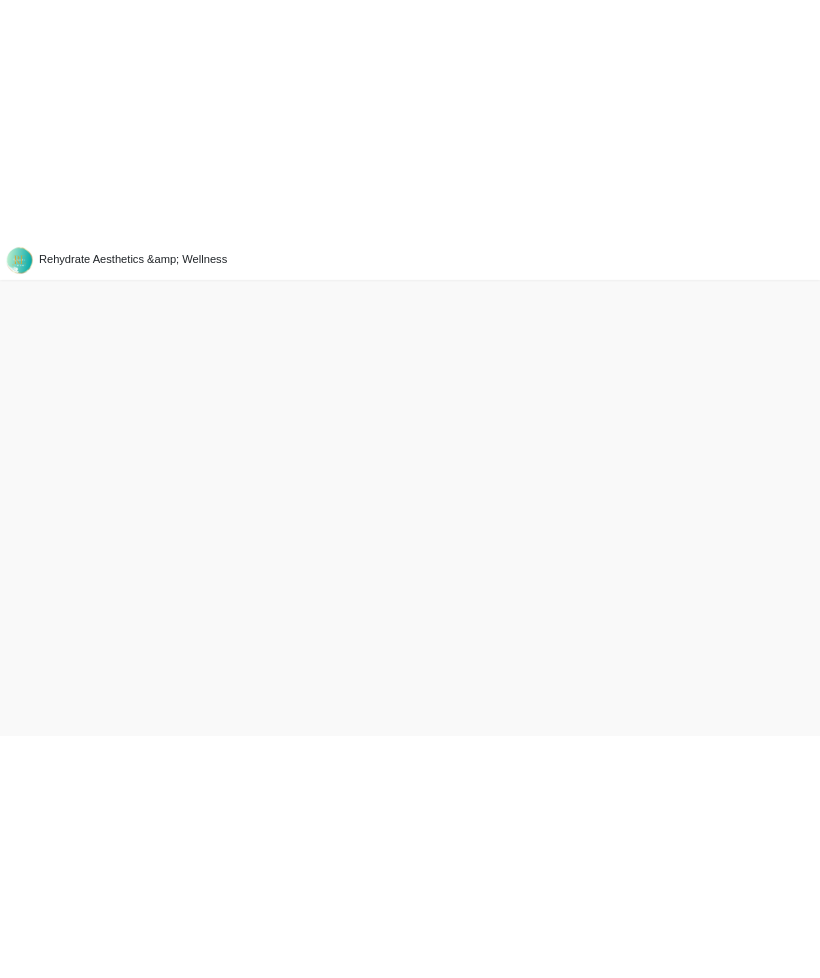 scroll, scrollTop: 0, scrollLeft: 0, axis: both 